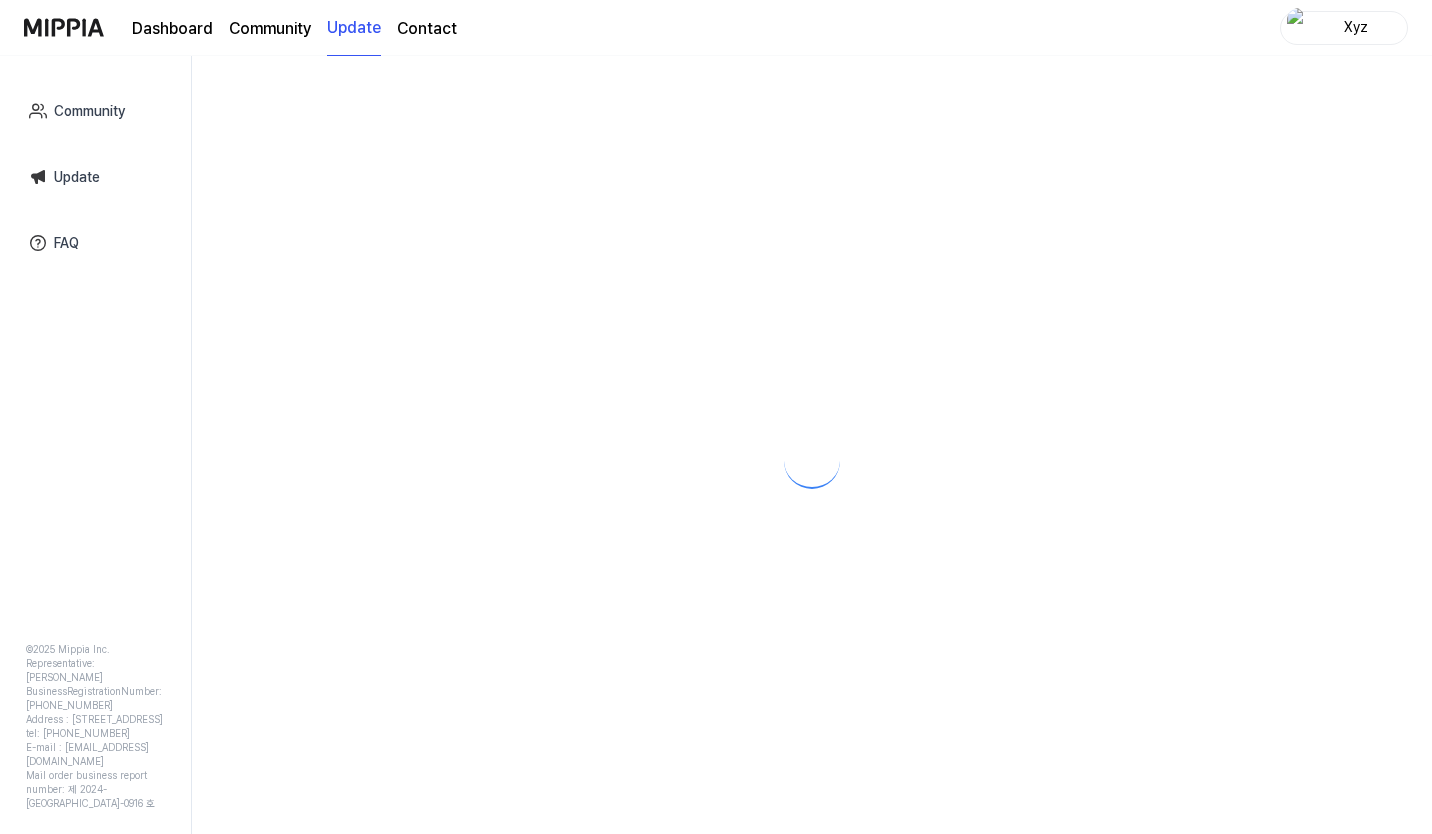 scroll, scrollTop: 0, scrollLeft: 0, axis: both 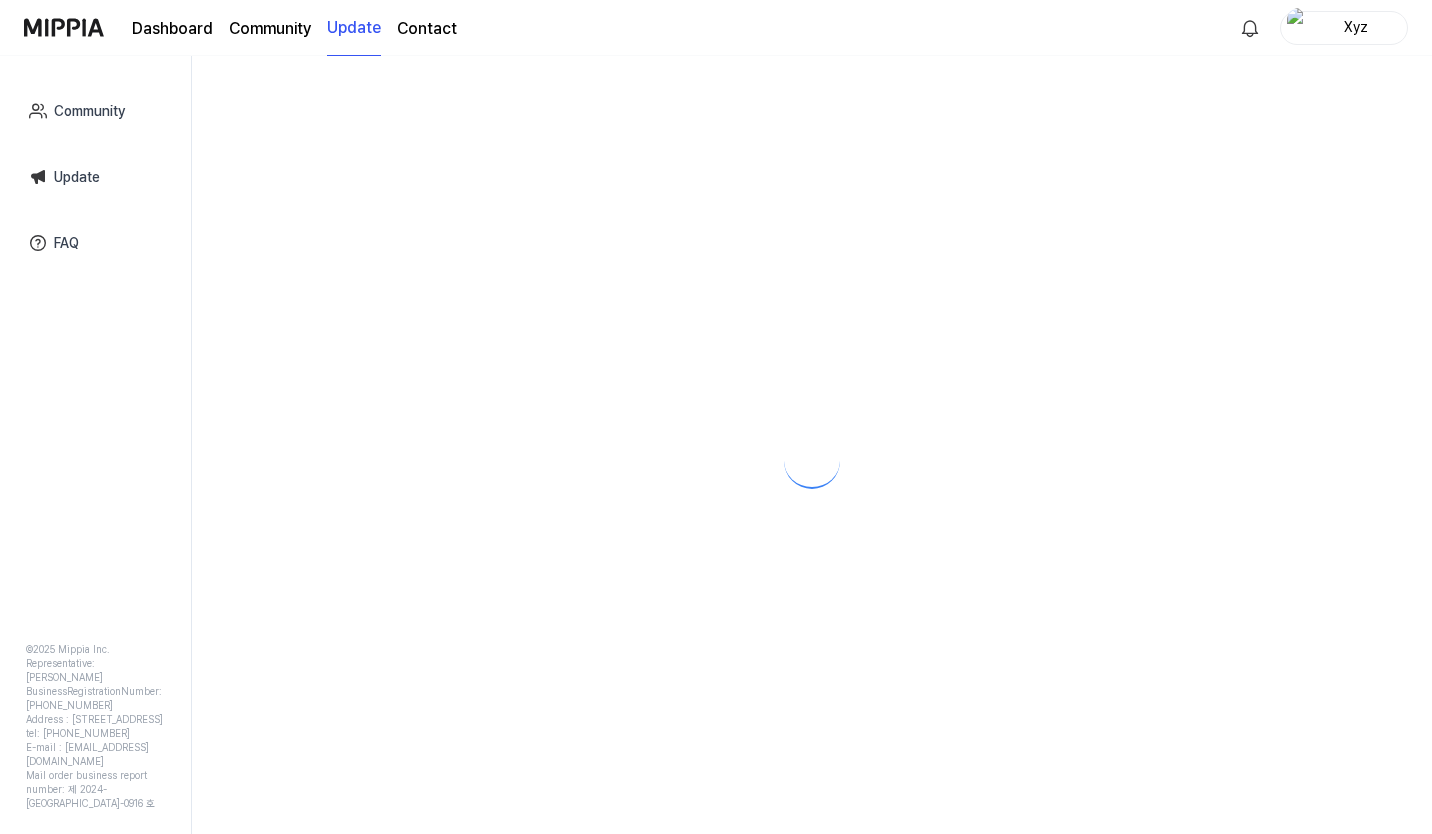 click at bounding box center [64, 27] 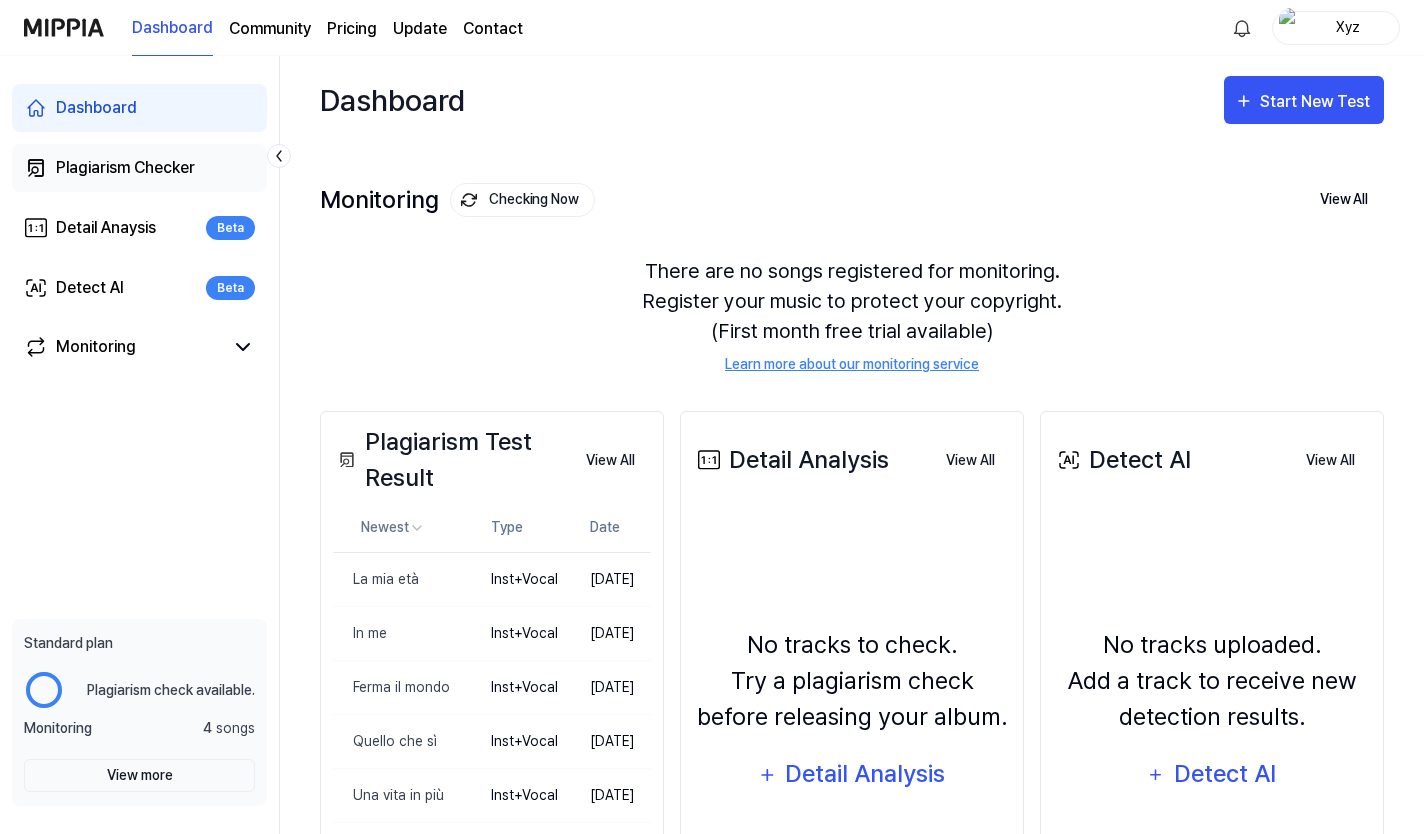 click on "Plagiarism Checker" at bounding box center (125, 168) 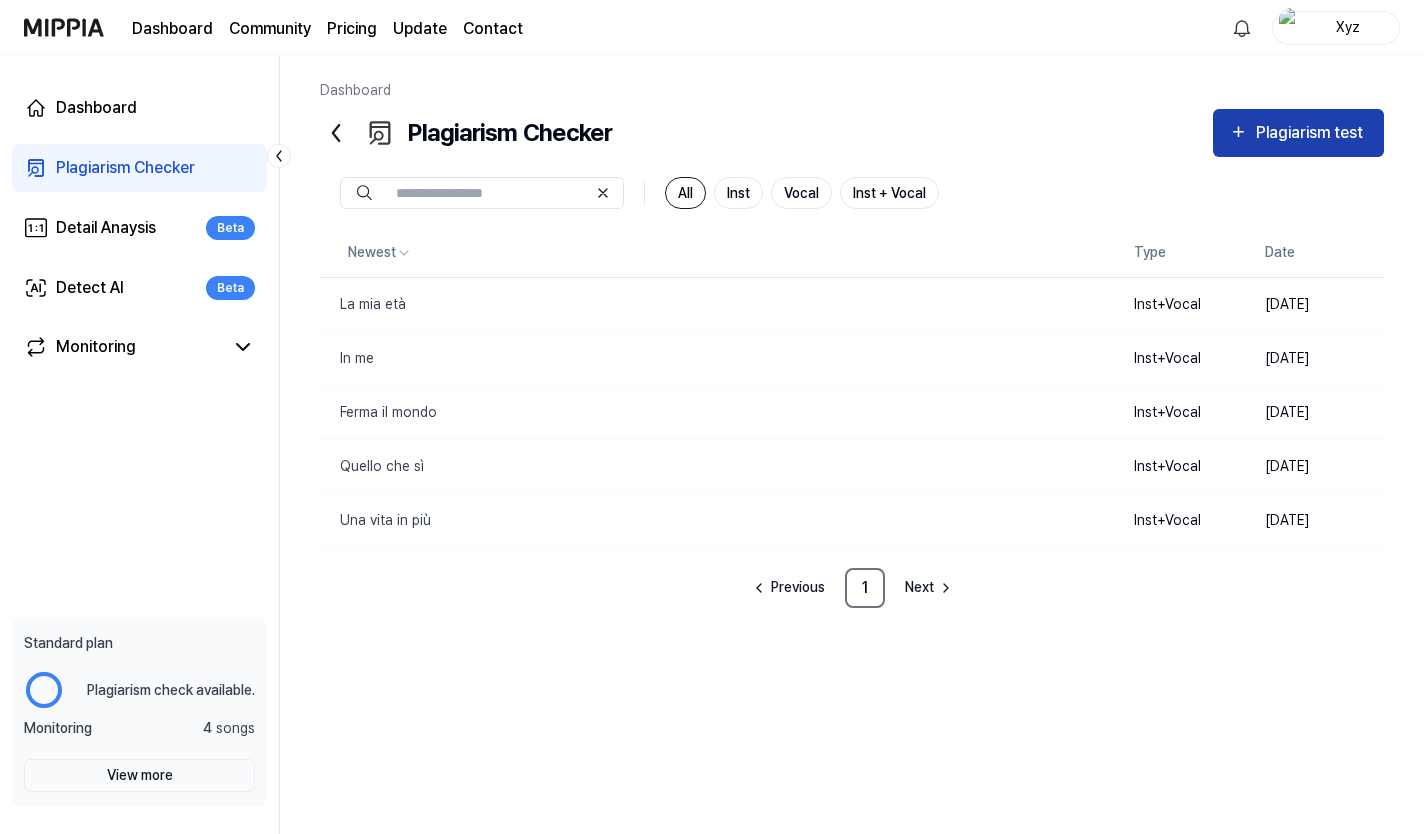 click 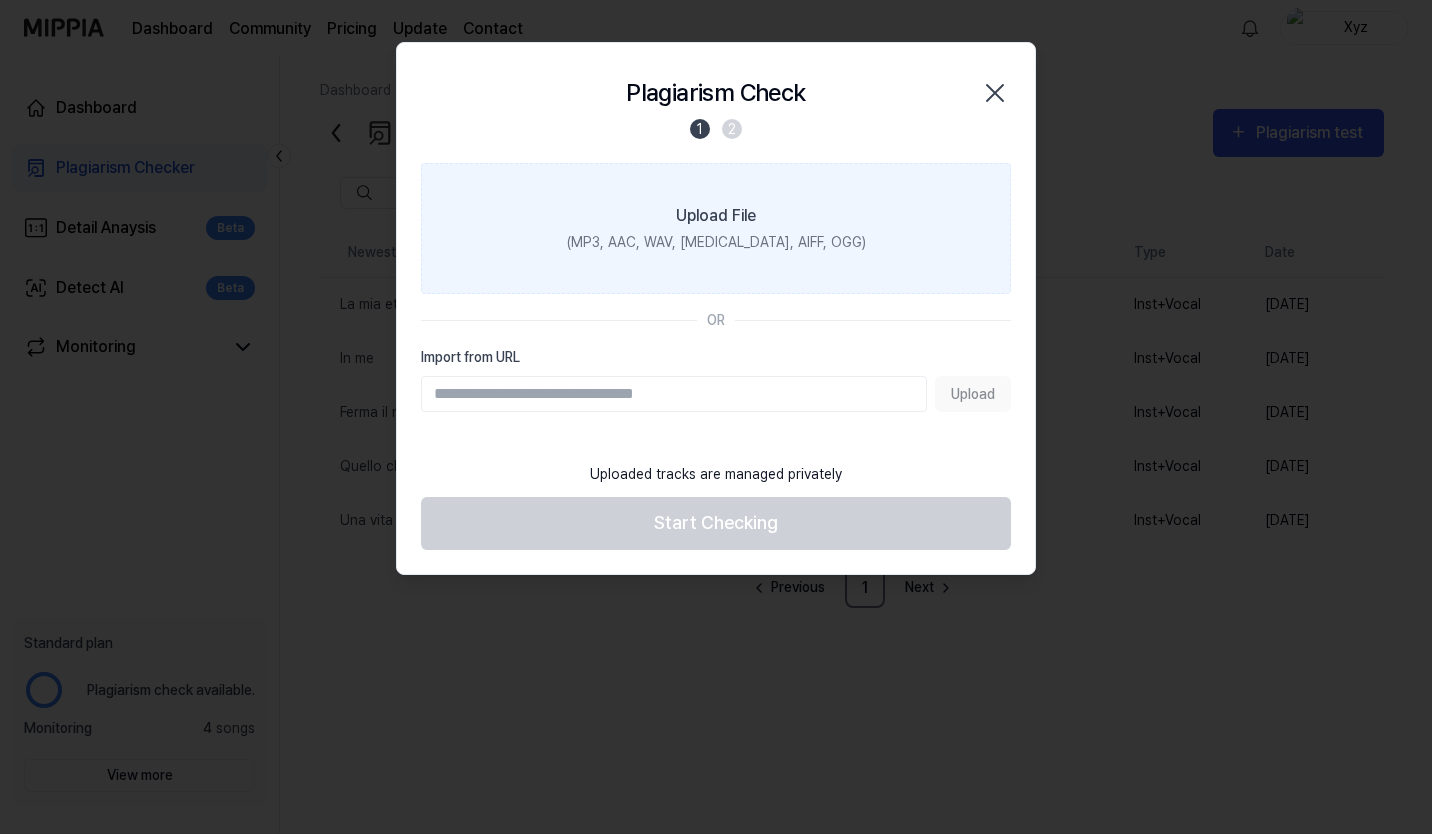 click on "Upload File" at bounding box center [716, 216] 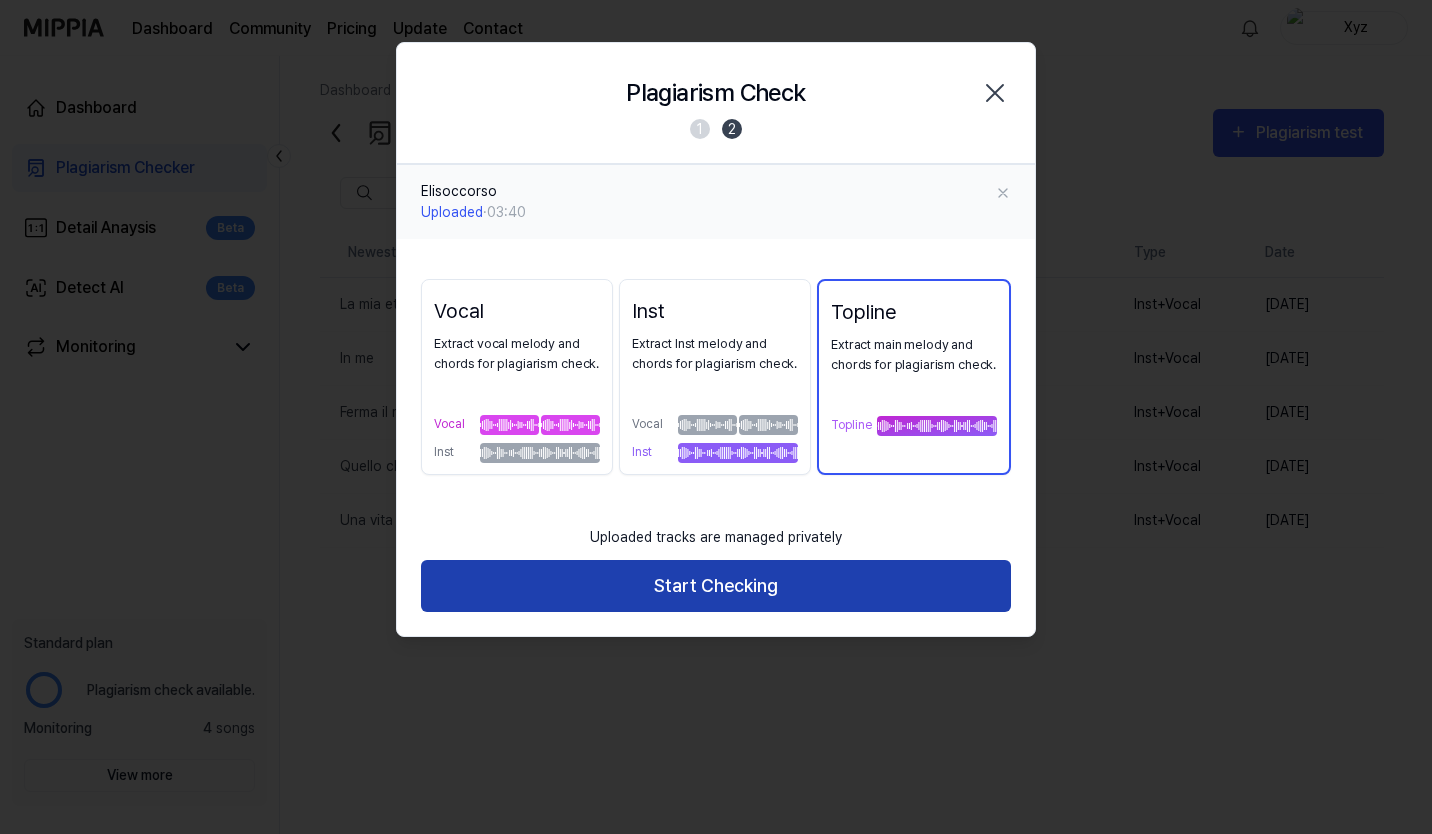click on "Start Checking" at bounding box center [716, 586] 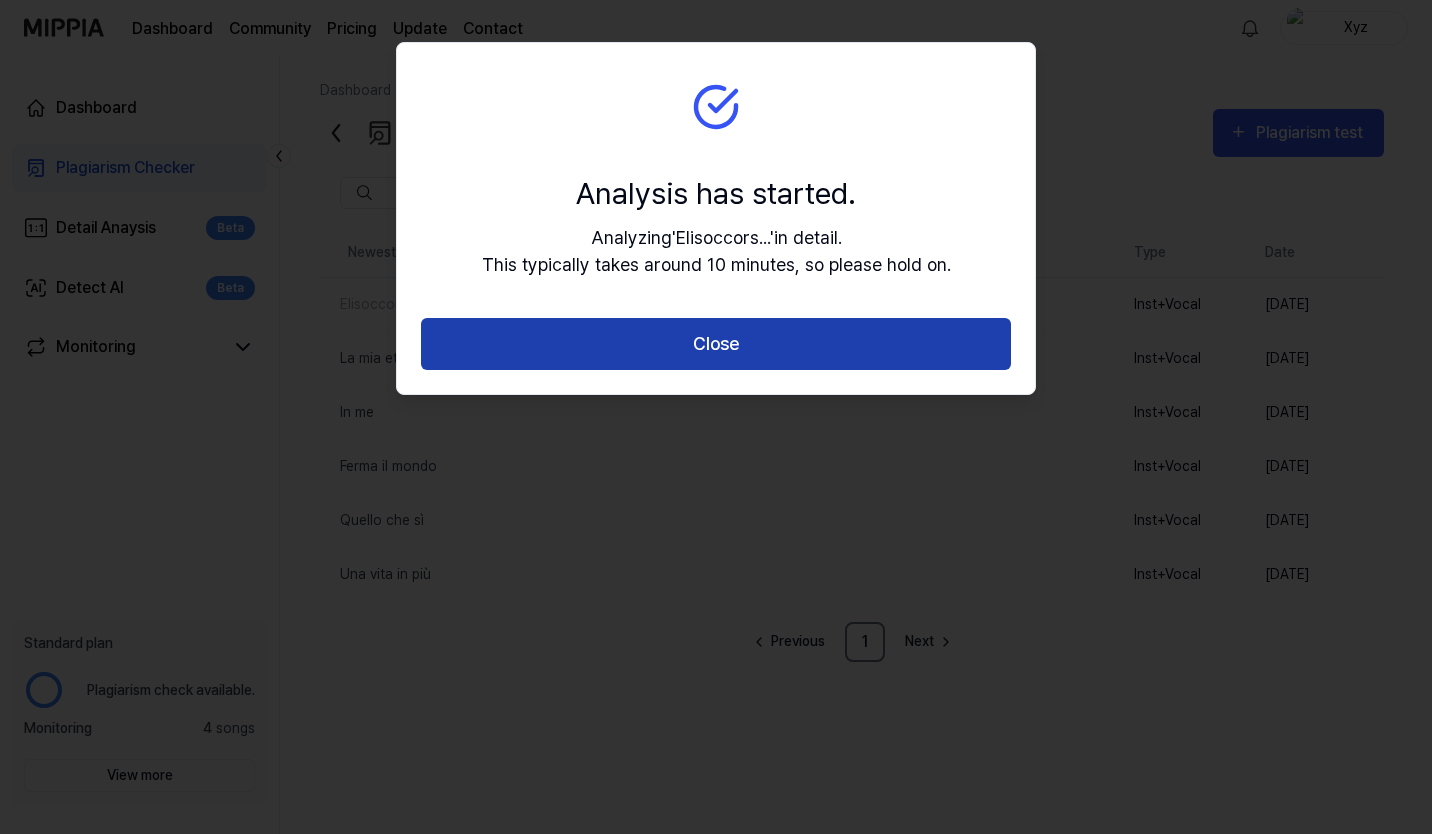 click on "Close" at bounding box center [716, 344] 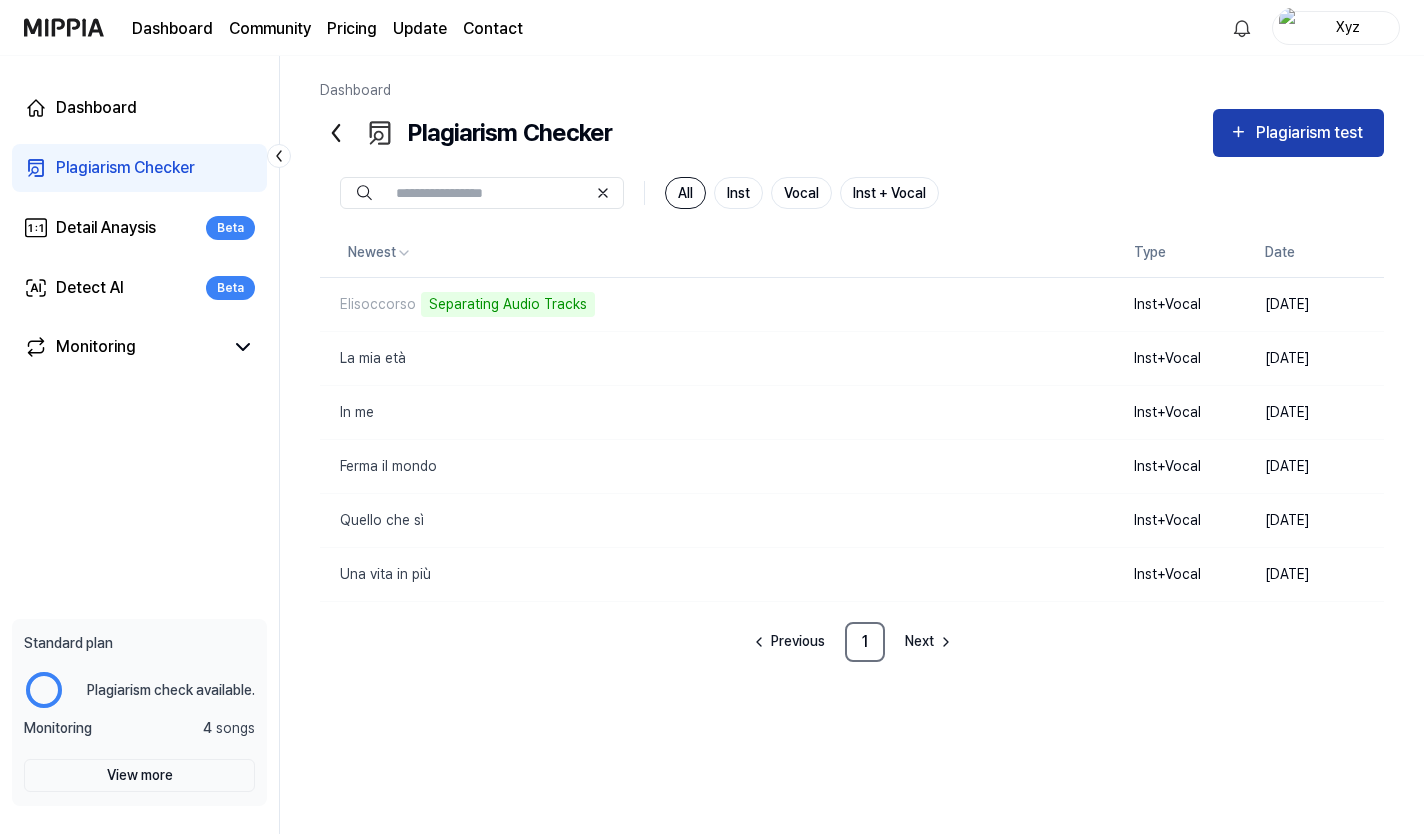 click on "Plagiarism test" at bounding box center [1312, 133] 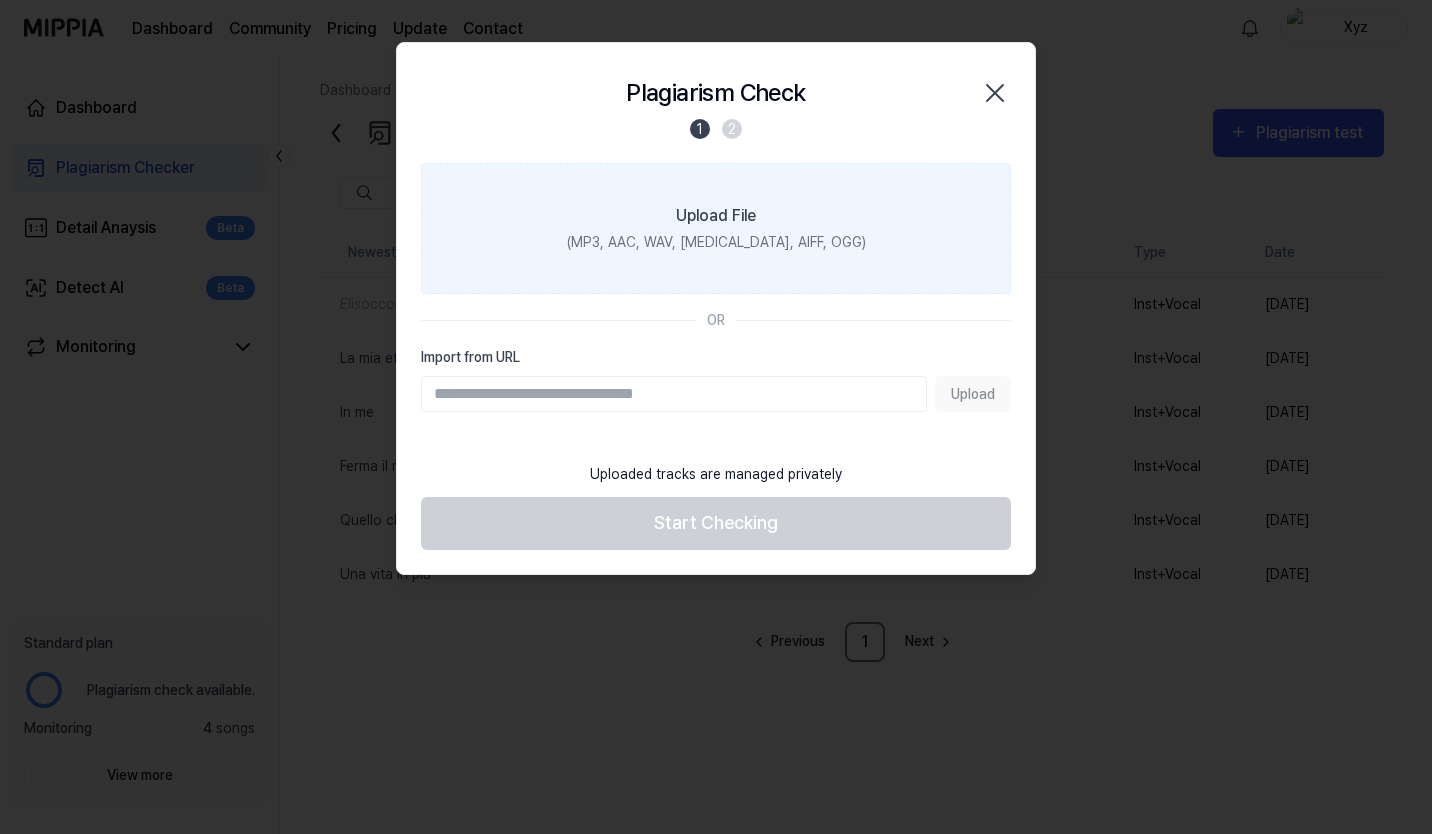 click on "Upload File" at bounding box center [716, 216] 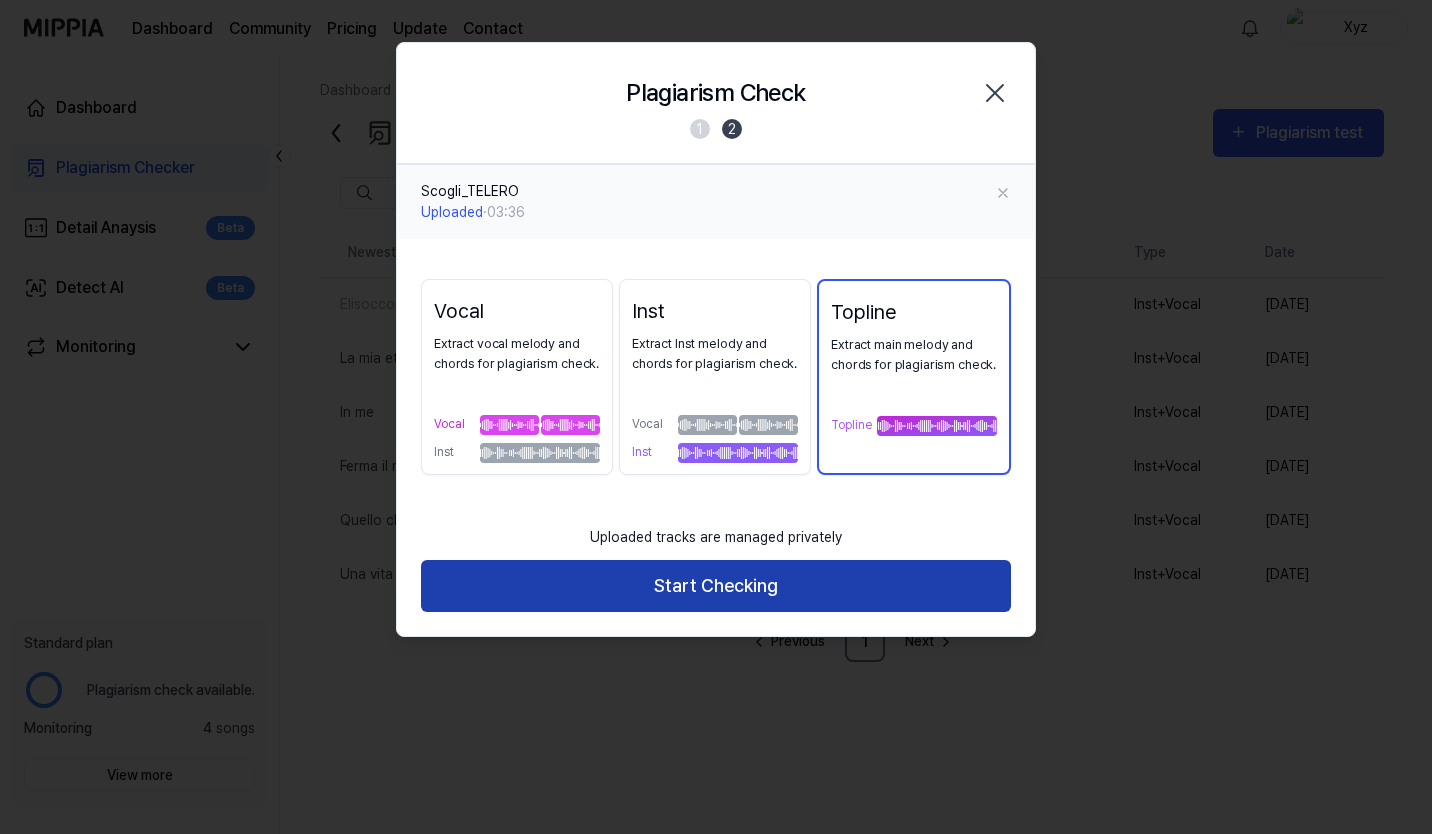 click on "Start Checking" at bounding box center (716, 586) 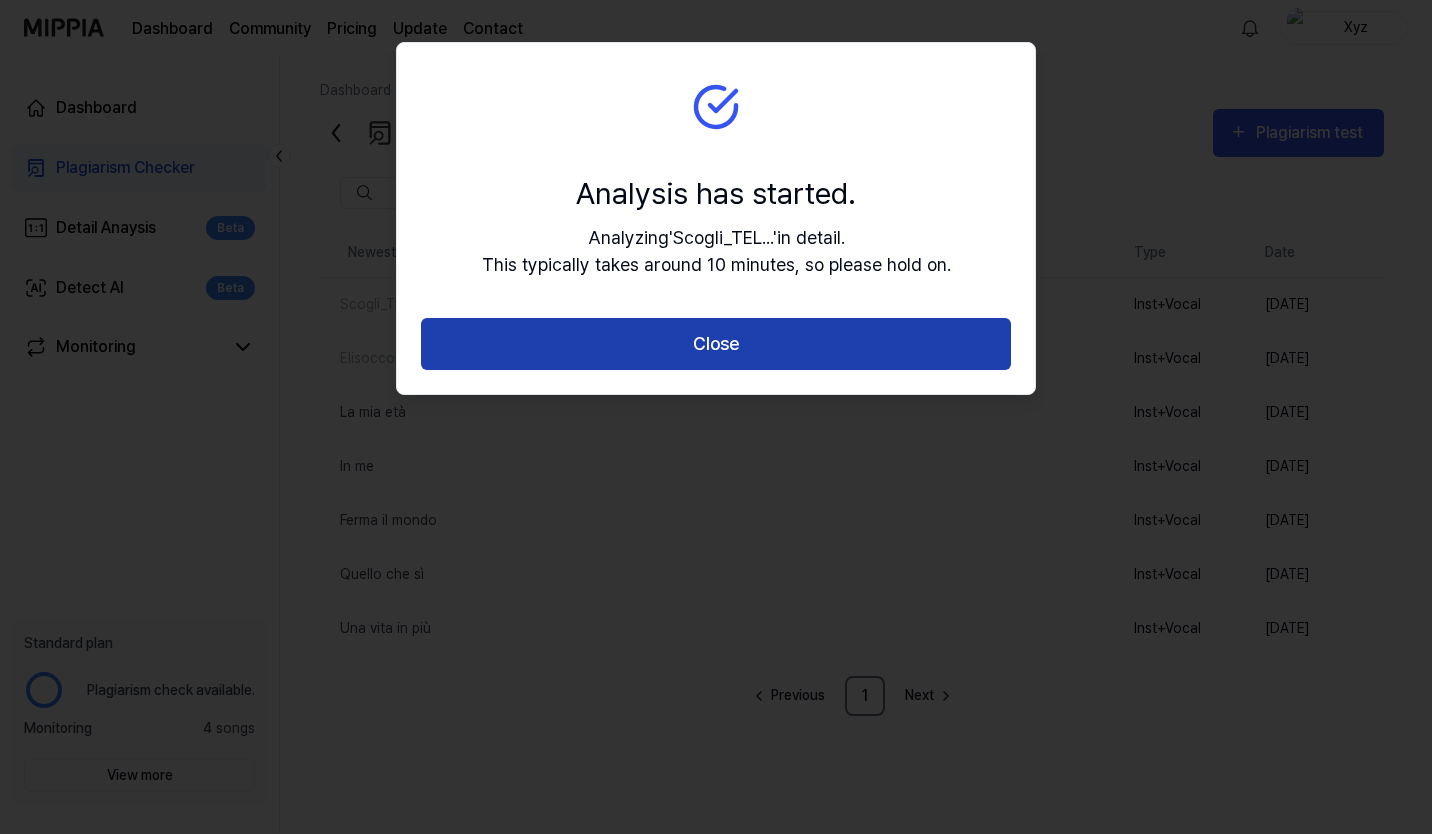 click on "Close" at bounding box center (716, 344) 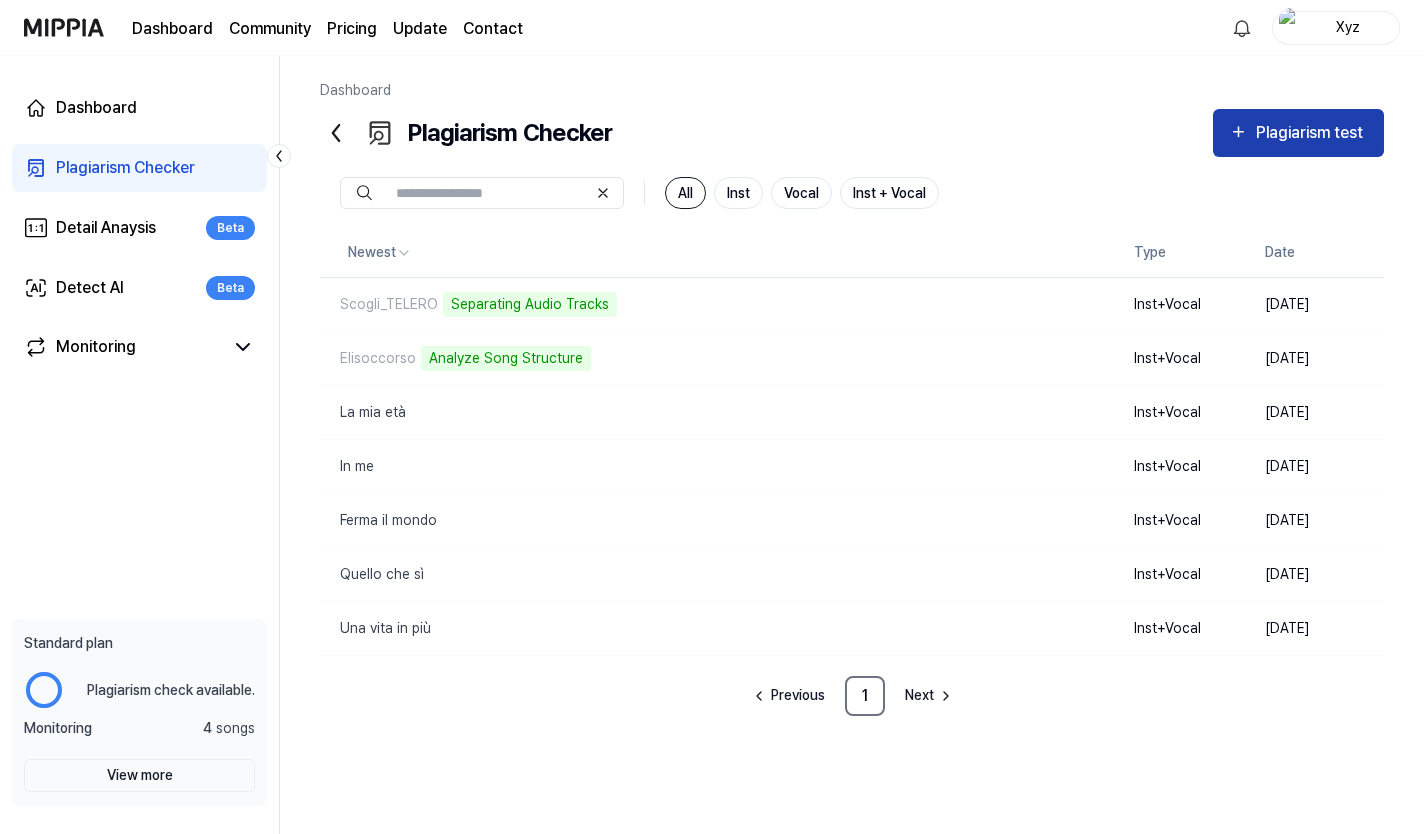 click on "Plagiarism test" at bounding box center [1312, 133] 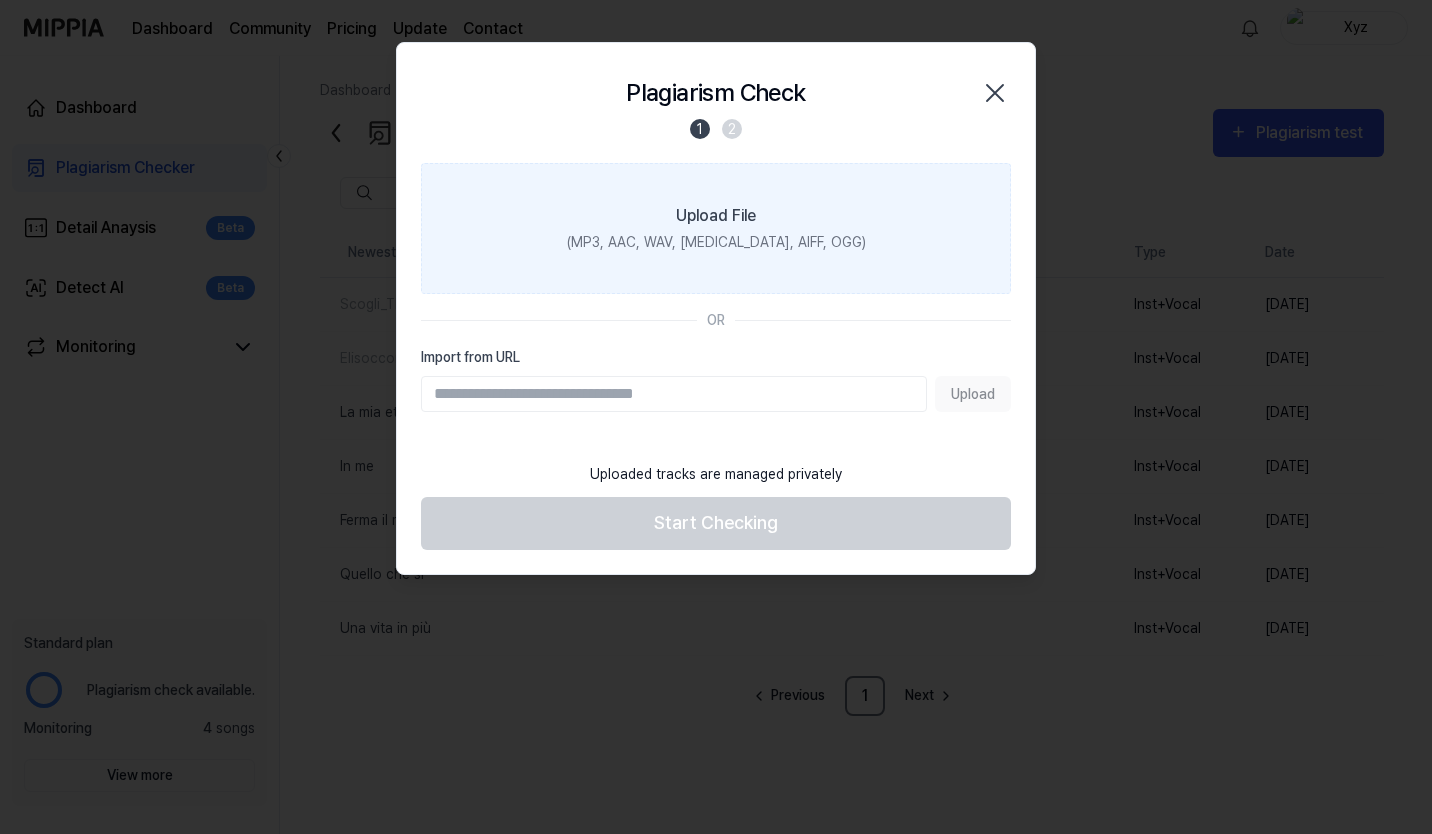 click on "(MP3, AAC, WAV, [MEDICAL_DATA], AIFF, OGG)" at bounding box center (716, 242) 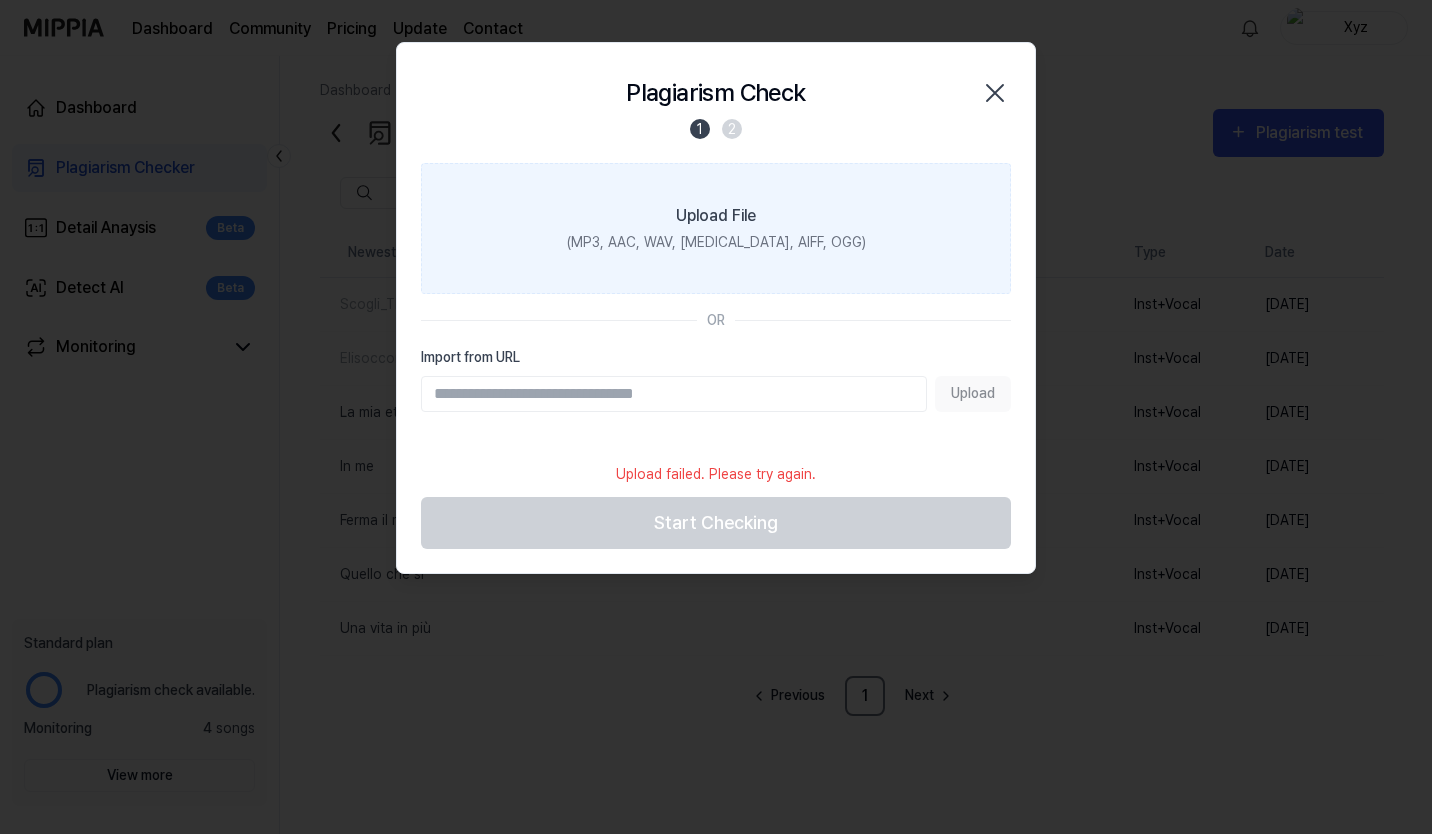 click on "Upload File" at bounding box center [716, 216] 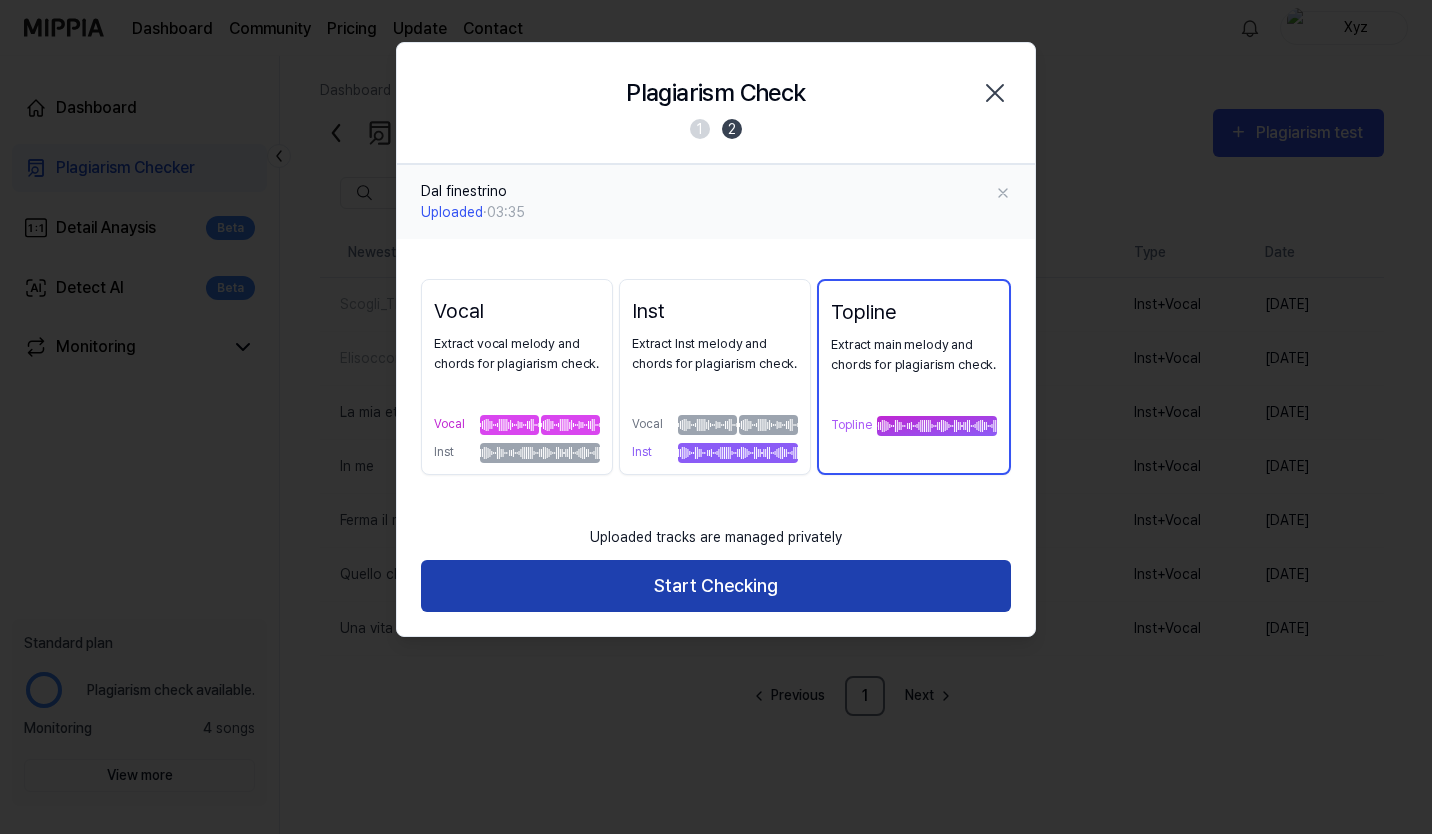 click on "Start Checking" at bounding box center (716, 586) 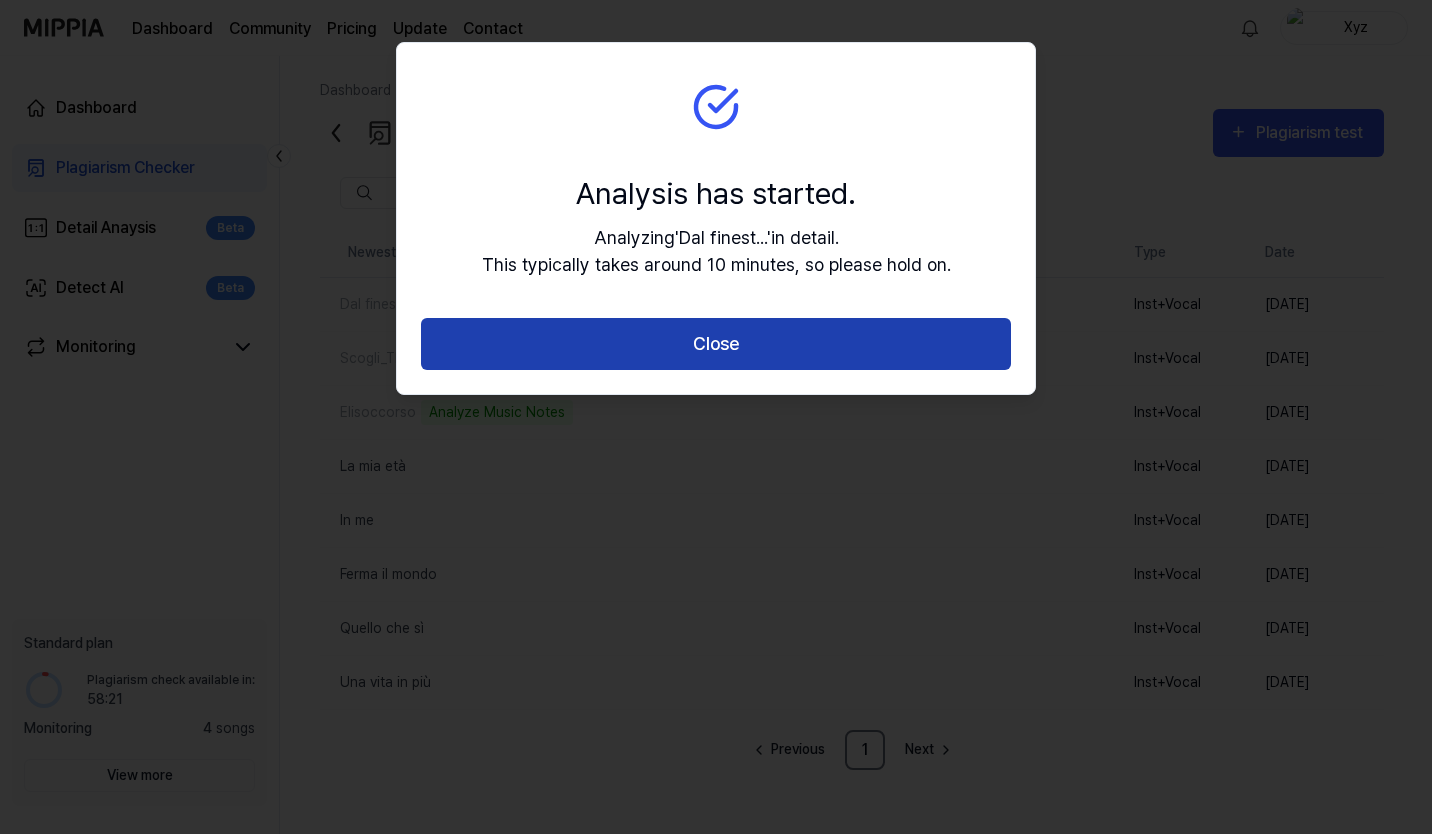 click on "Close" at bounding box center [716, 344] 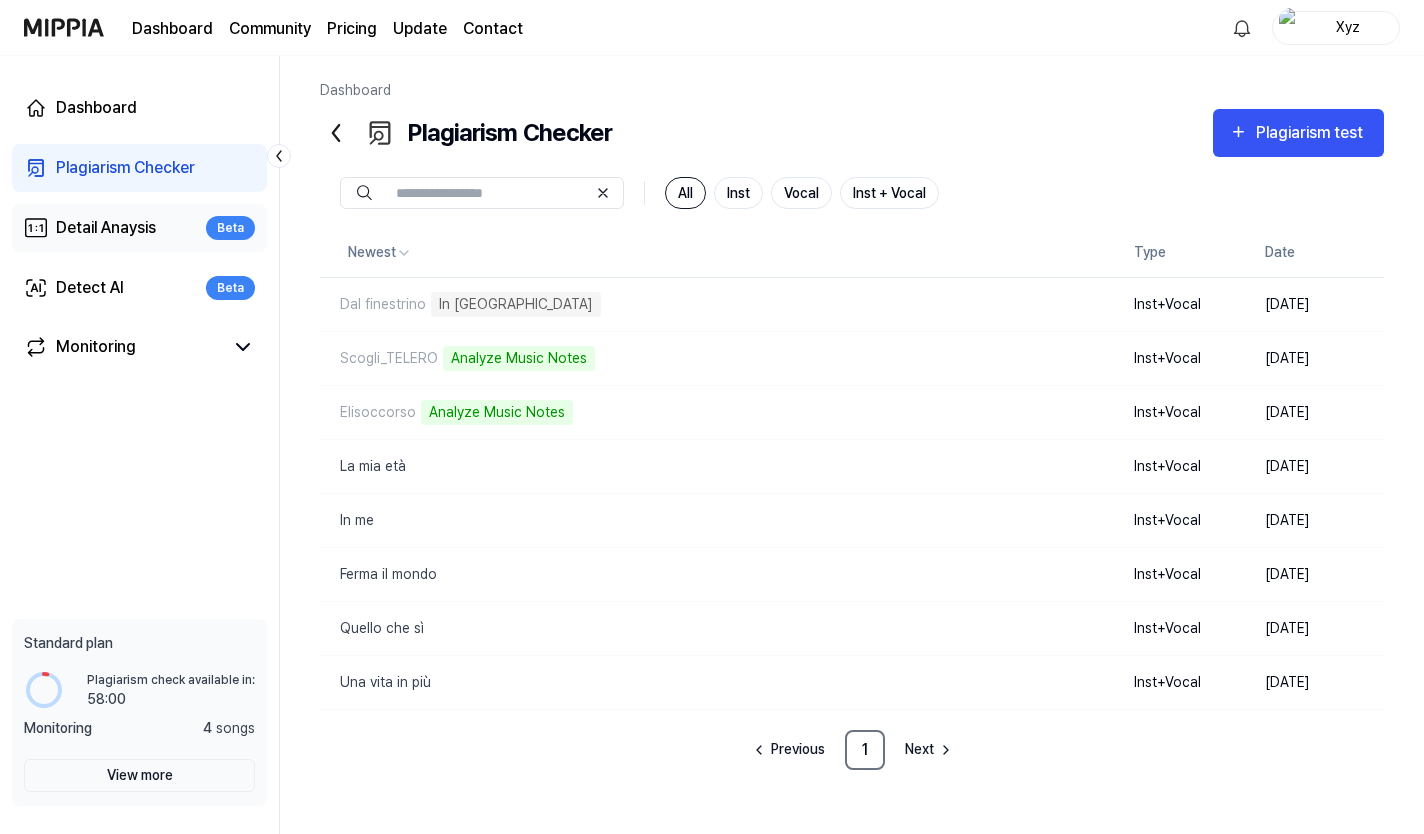click on "Detail Anaysis" at bounding box center [106, 228] 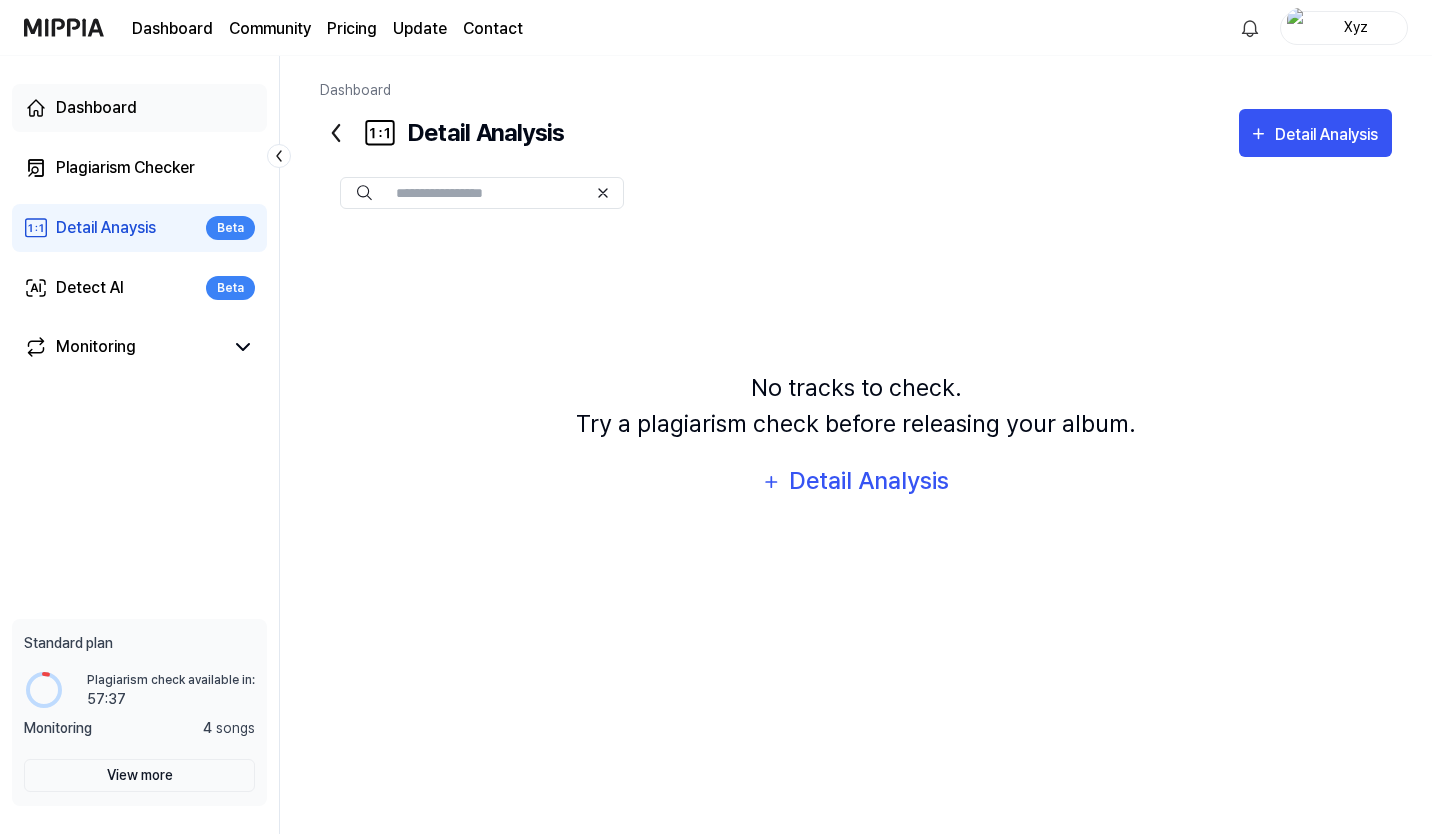 click on "Dashboard" at bounding box center (96, 108) 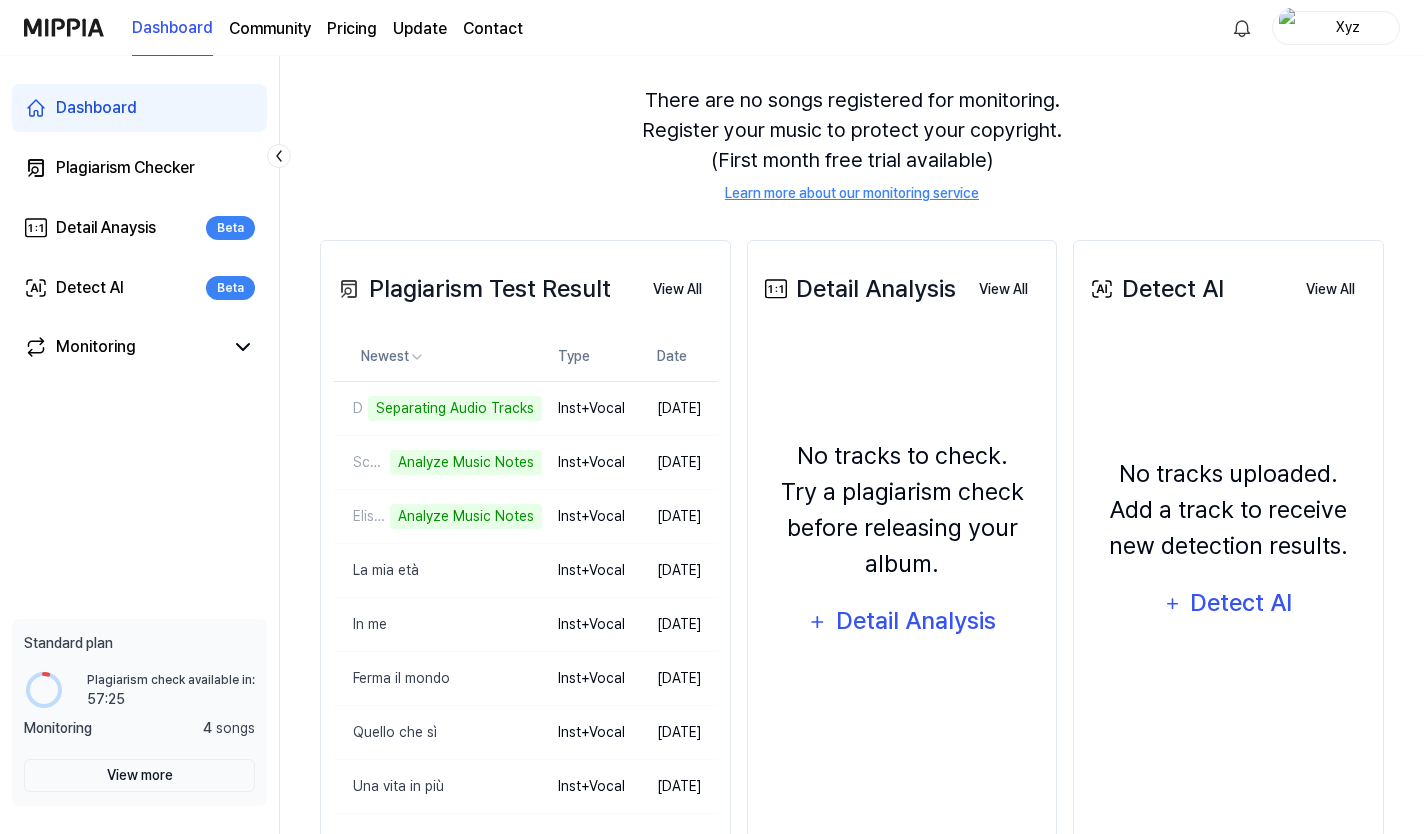 scroll, scrollTop: 215, scrollLeft: 0, axis: vertical 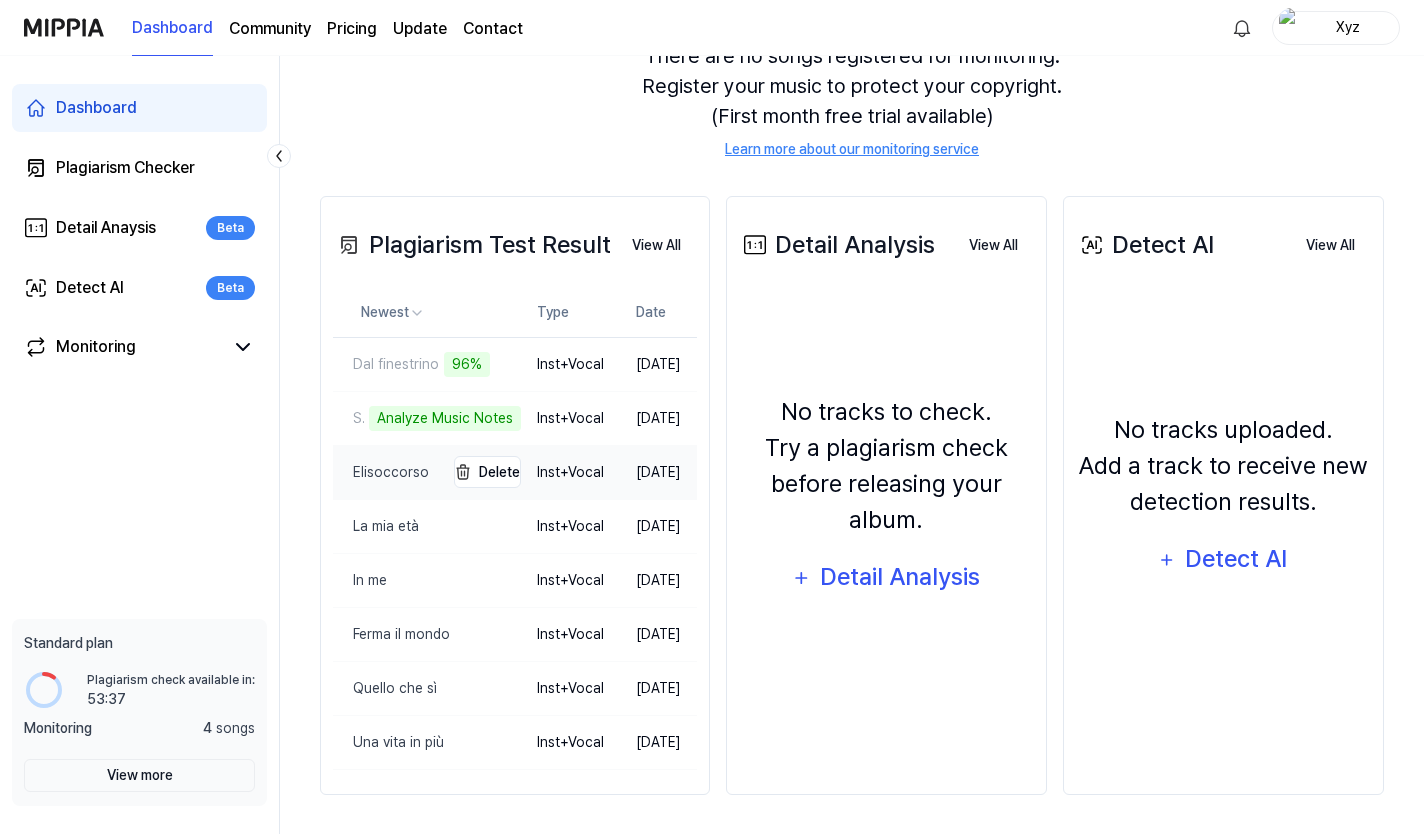 click on "Elisoccorso" at bounding box center [381, 472] 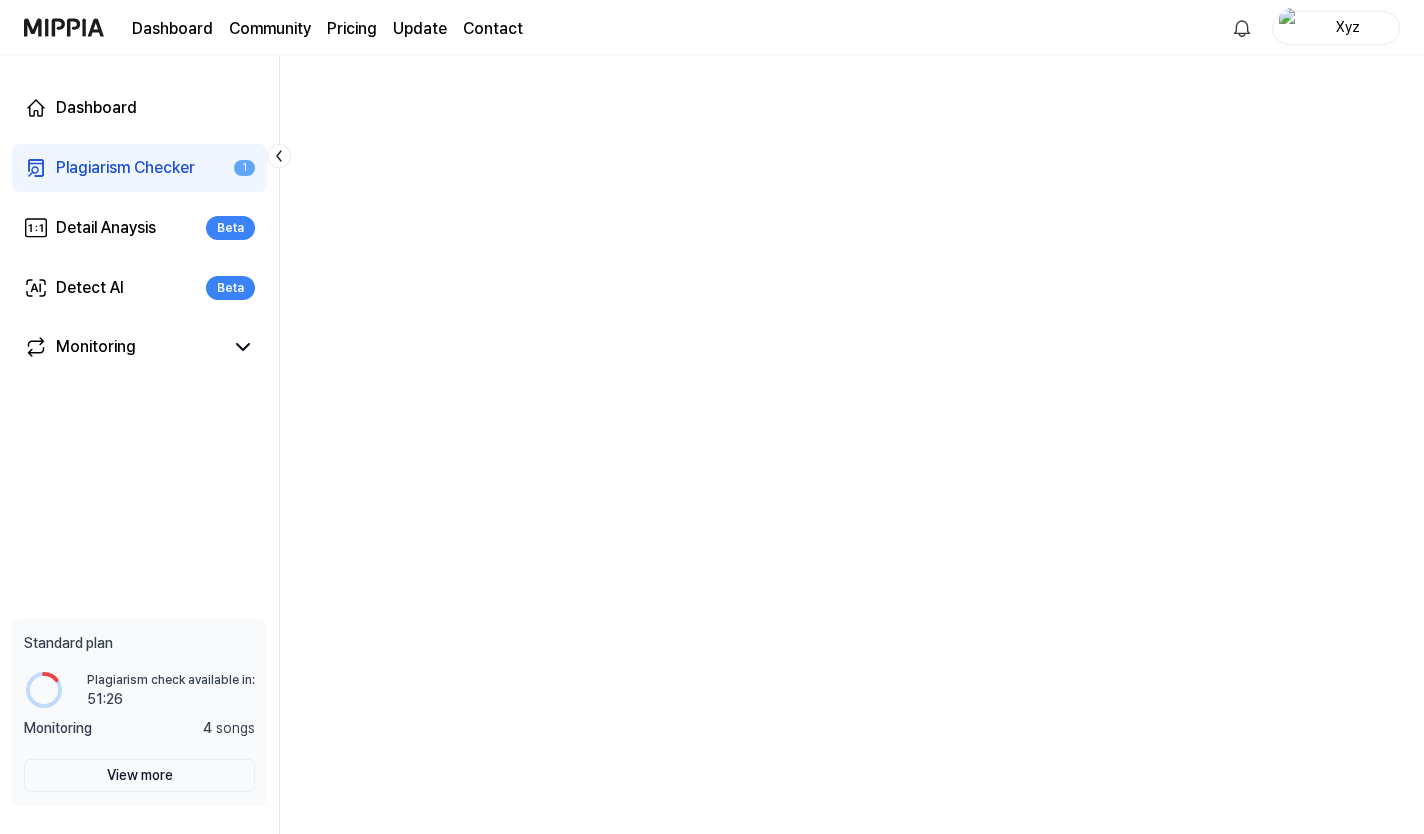 scroll, scrollTop: 0, scrollLeft: 0, axis: both 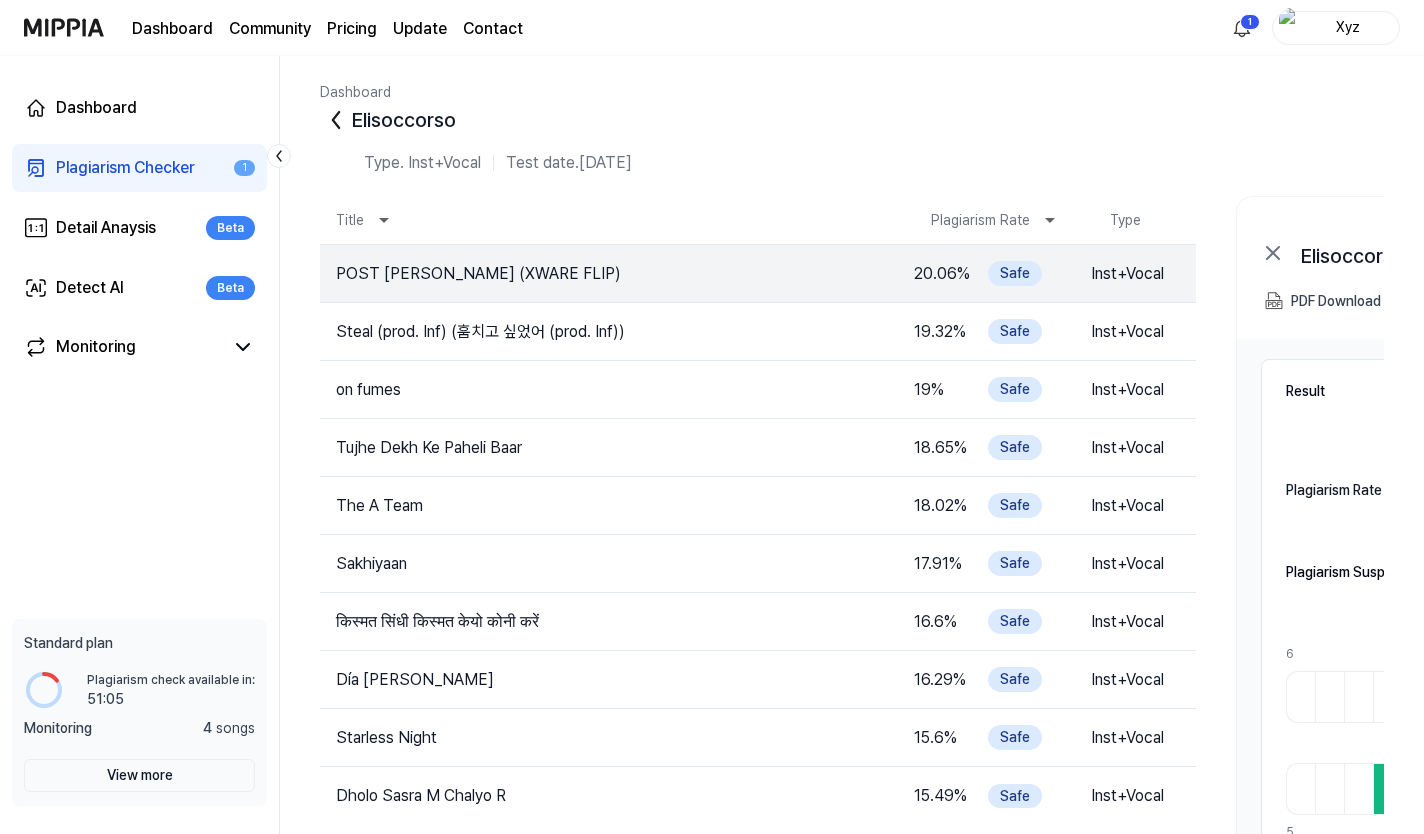 click 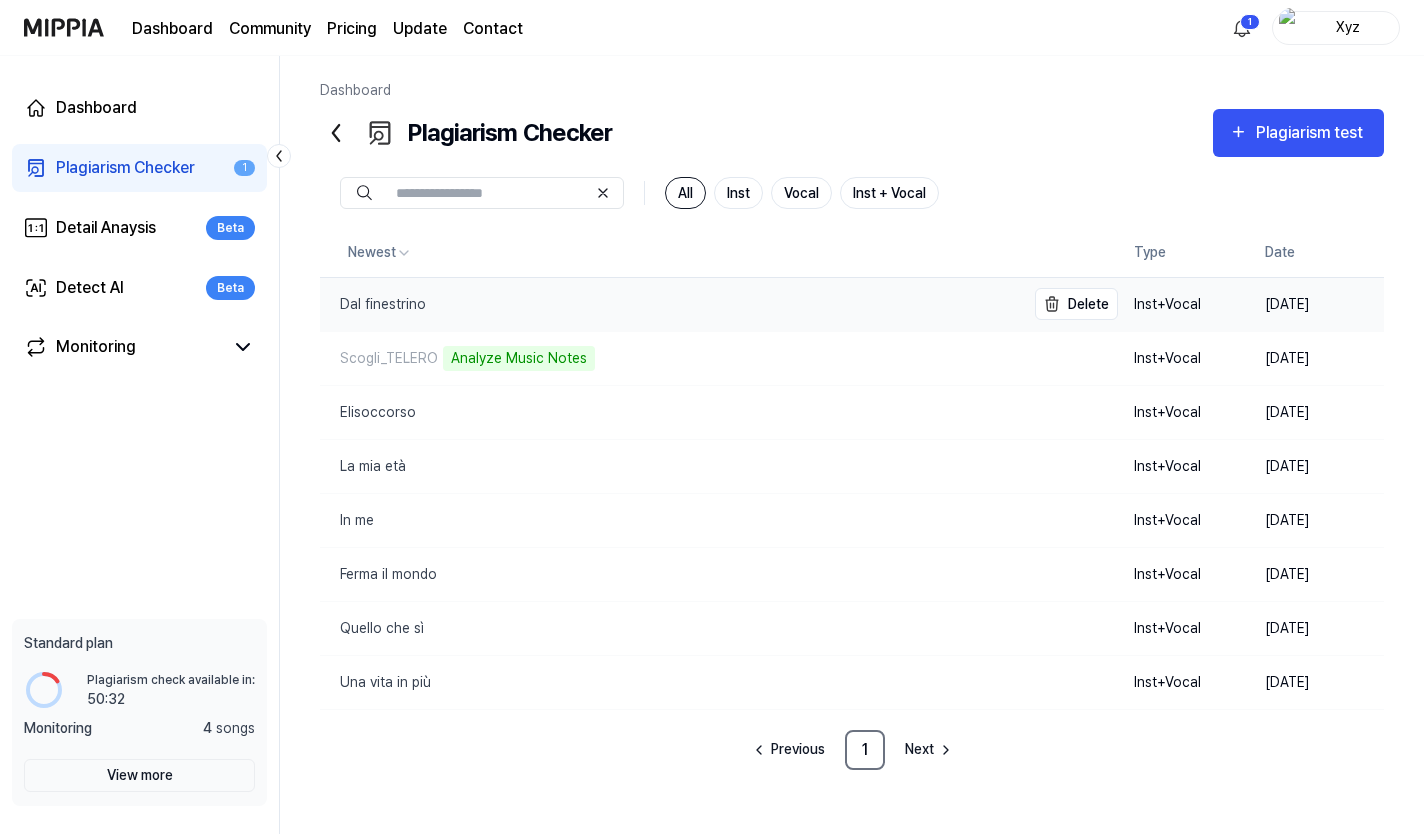 click on "Dal finestrino" at bounding box center [373, 304] 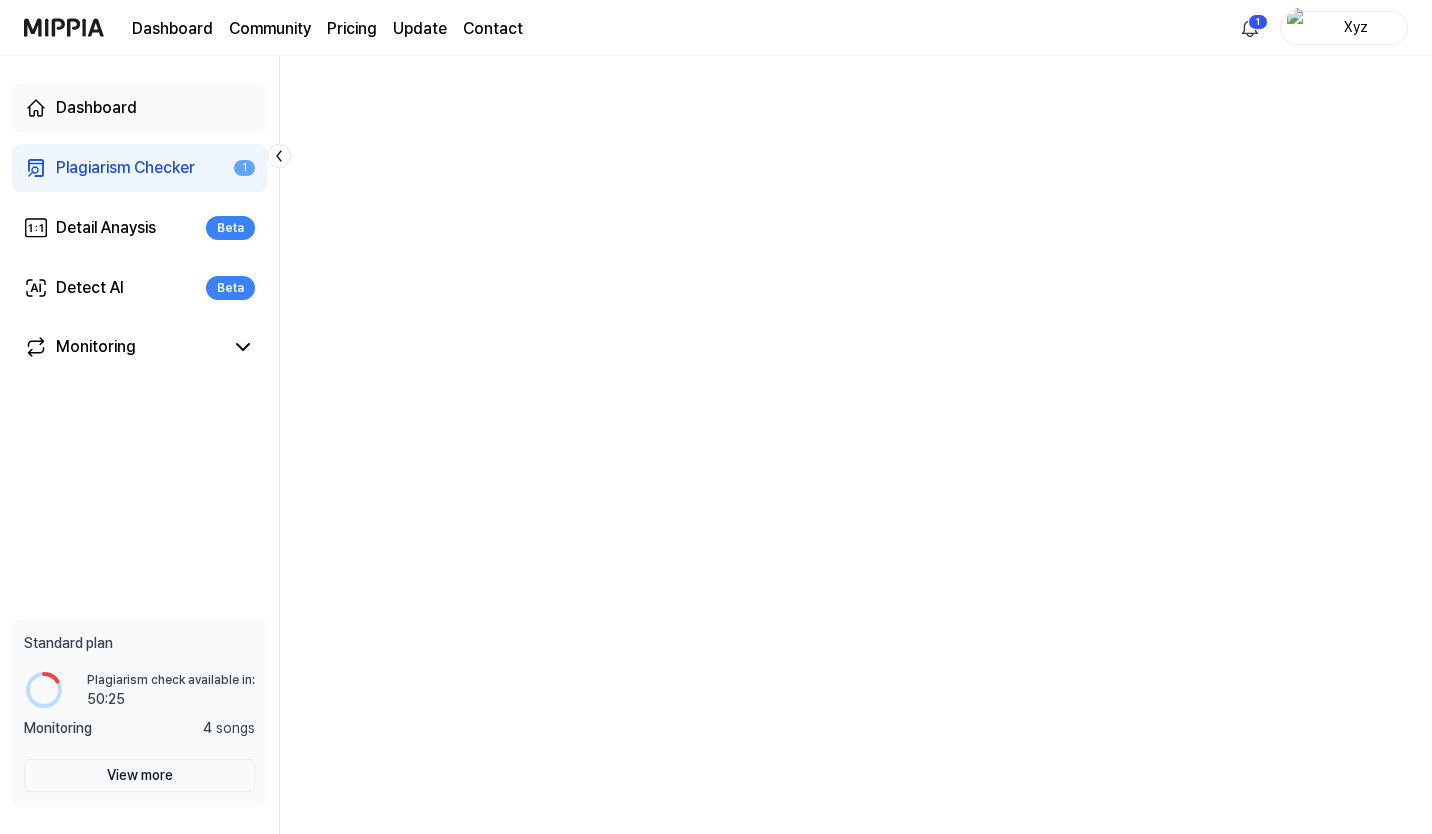 click on "Dashboard" at bounding box center (96, 108) 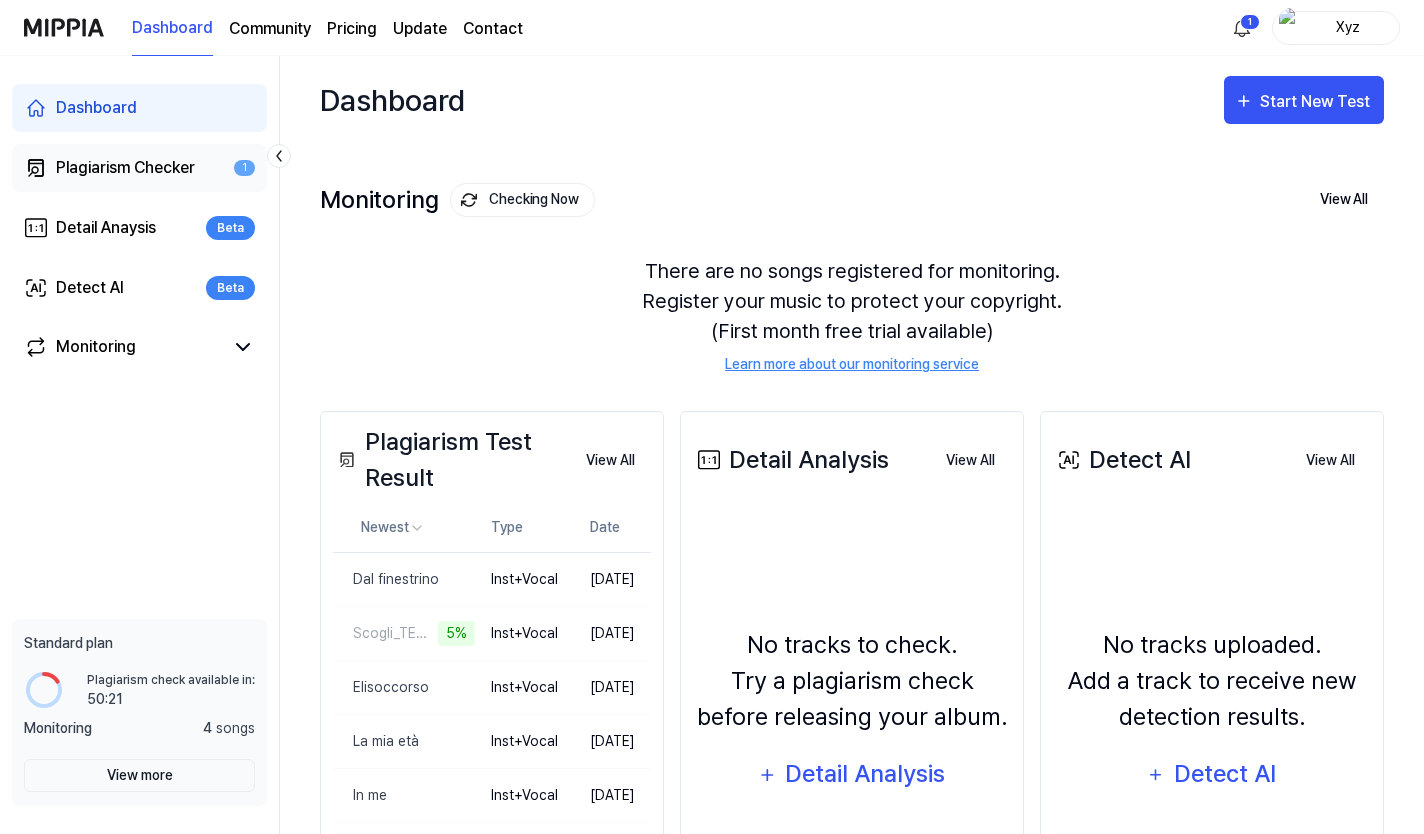 click on "Plagiarism Checker" at bounding box center (125, 168) 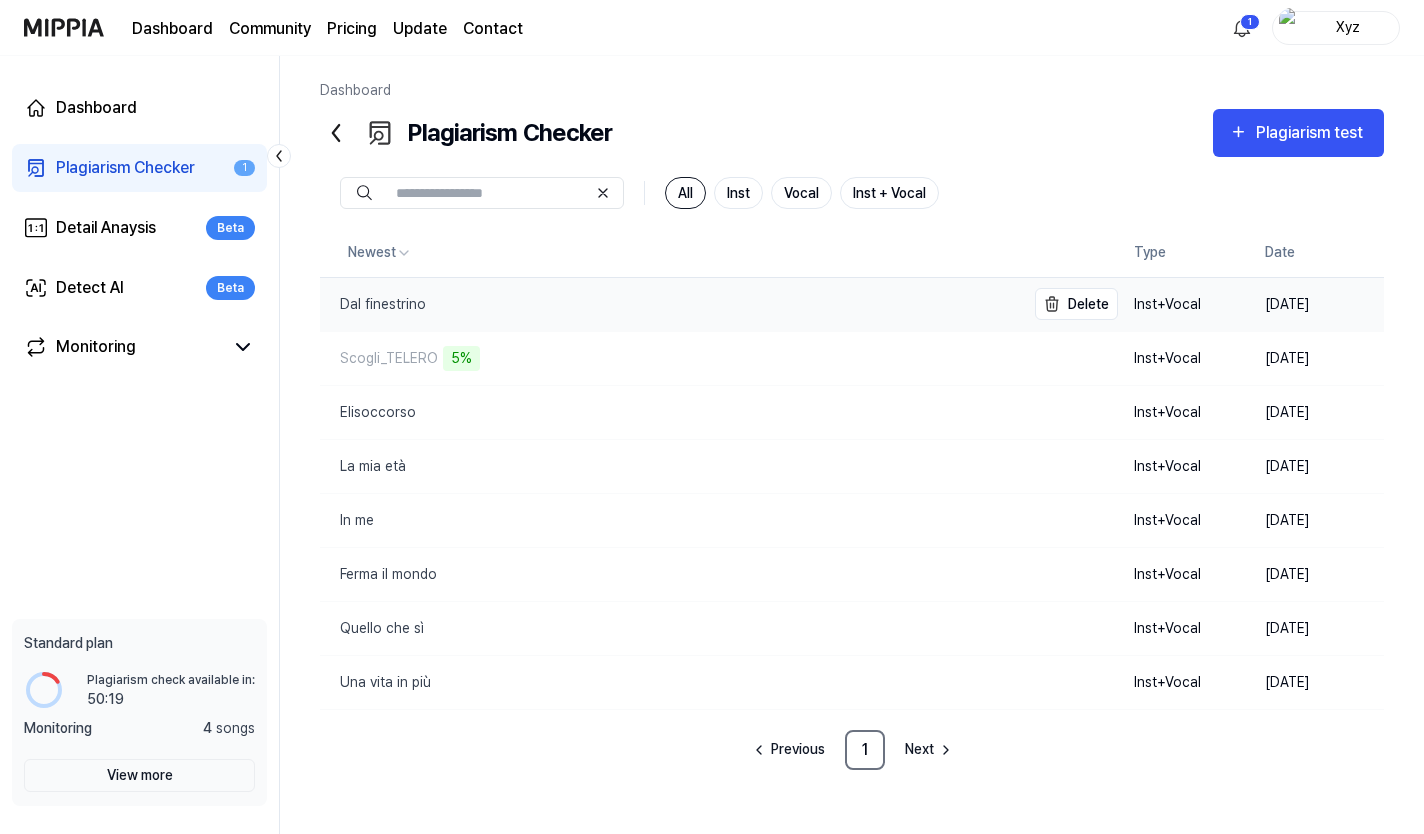 click on "Dal finestrino" at bounding box center (373, 304) 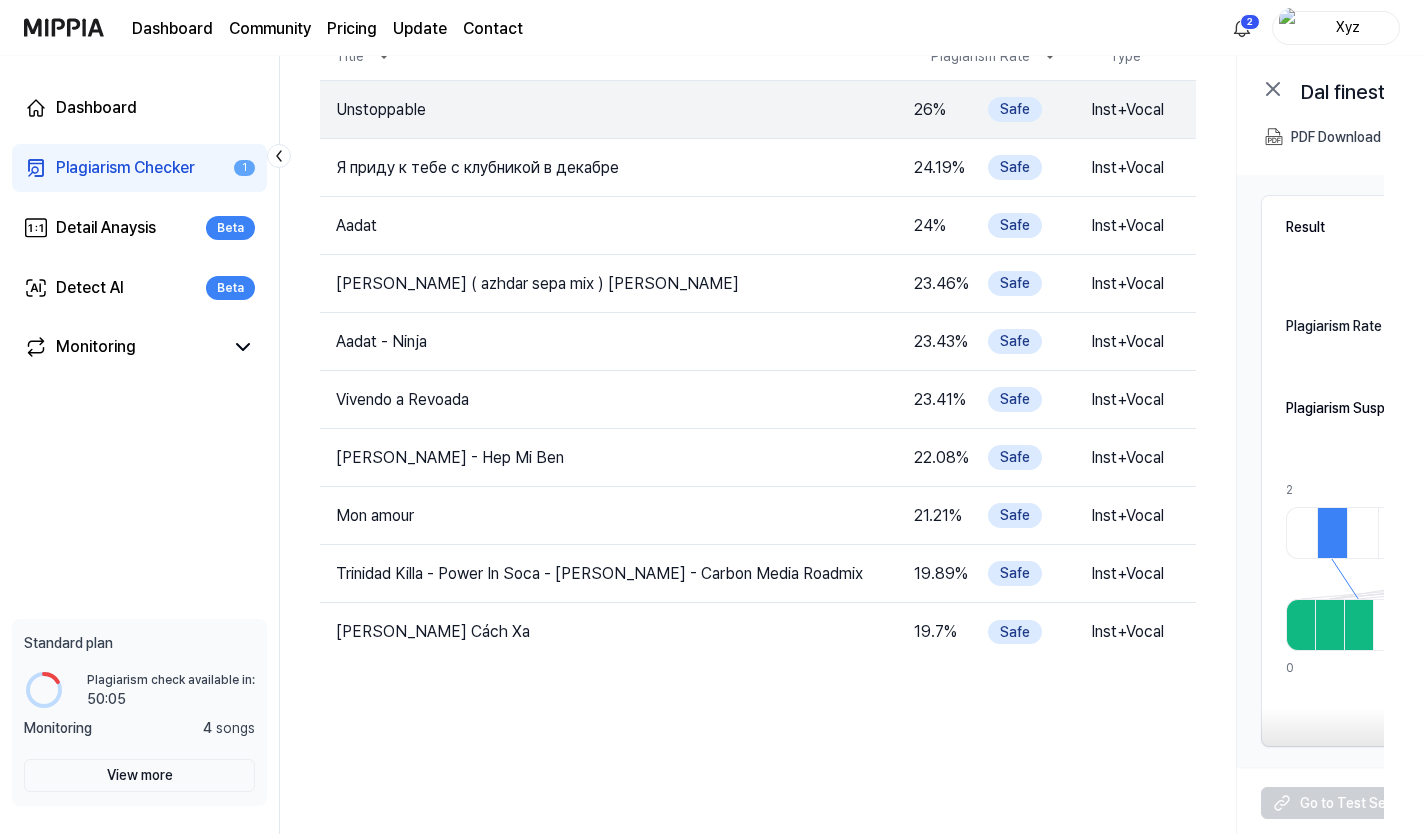 scroll, scrollTop: 0, scrollLeft: 0, axis: both 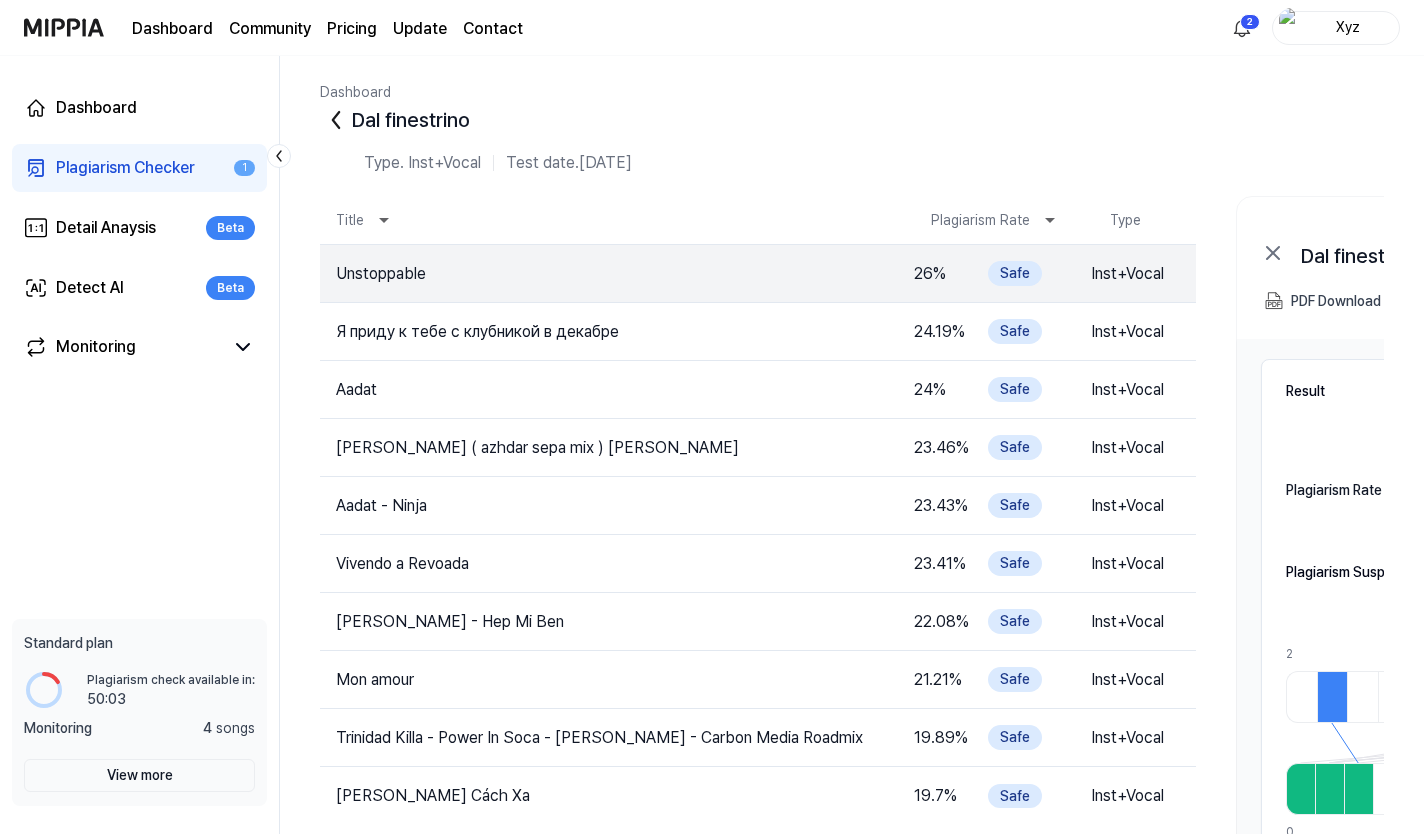 click 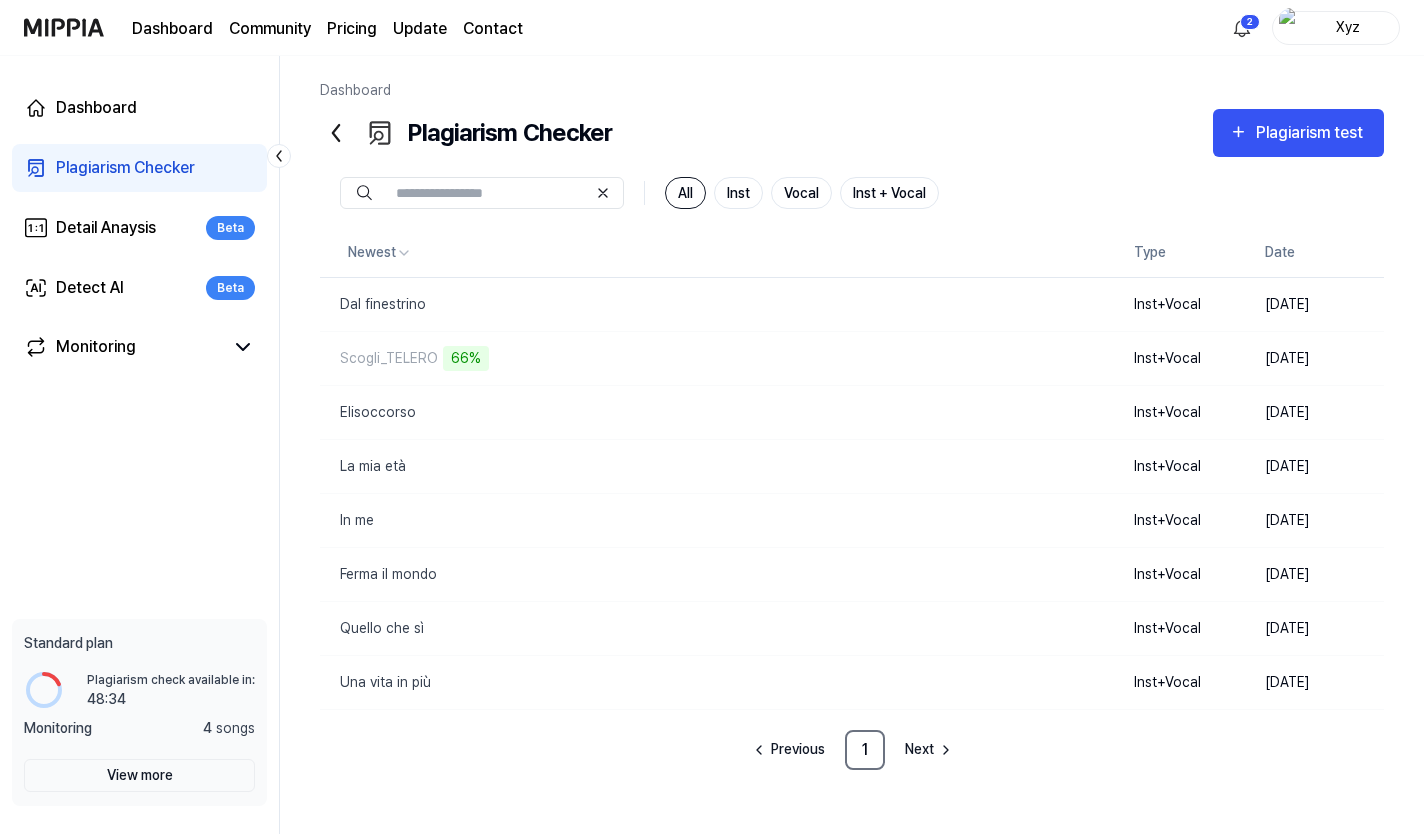 click on "Dashboard Plagiarism Checker Detail Anaysis Beta Detect AI Beta Monitoring Standard    plan Plagiarism check available in:  available in:      48:34 Monitoring 4   songs View more" at bounding box center (140, 445) 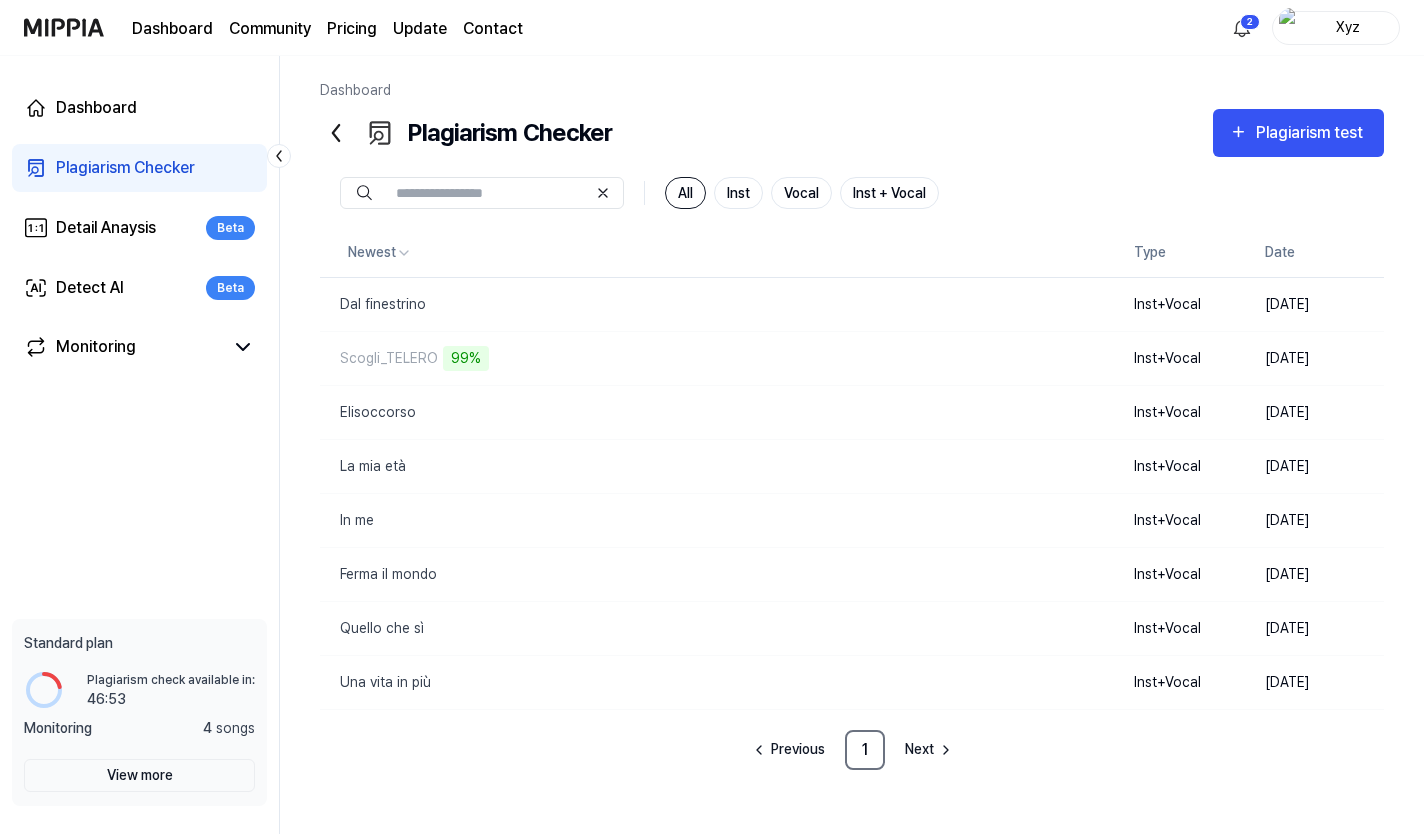 click on "Xyz" at bounding box center [1348, 27] 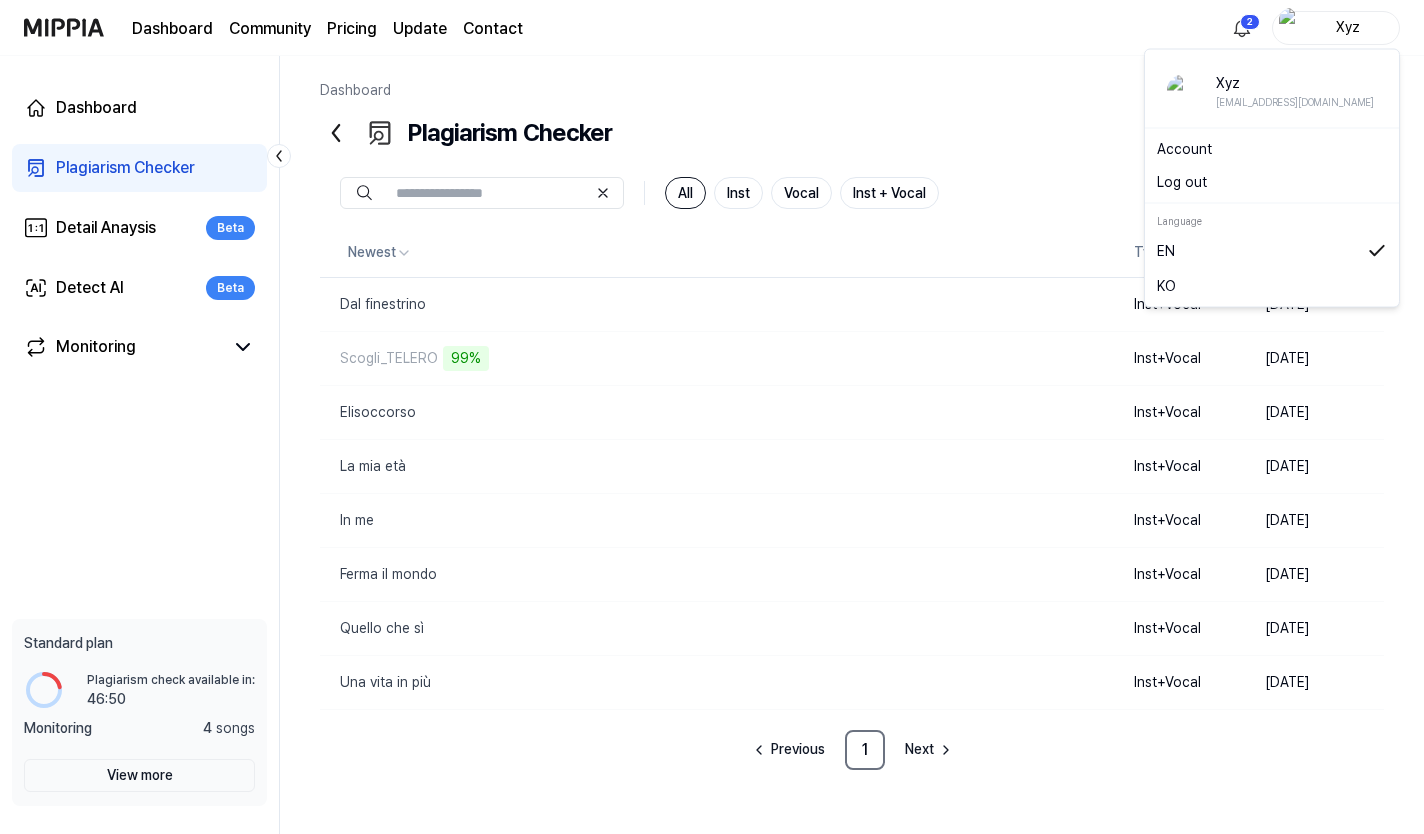 click on "Account" at bounding box center [1272, 149] 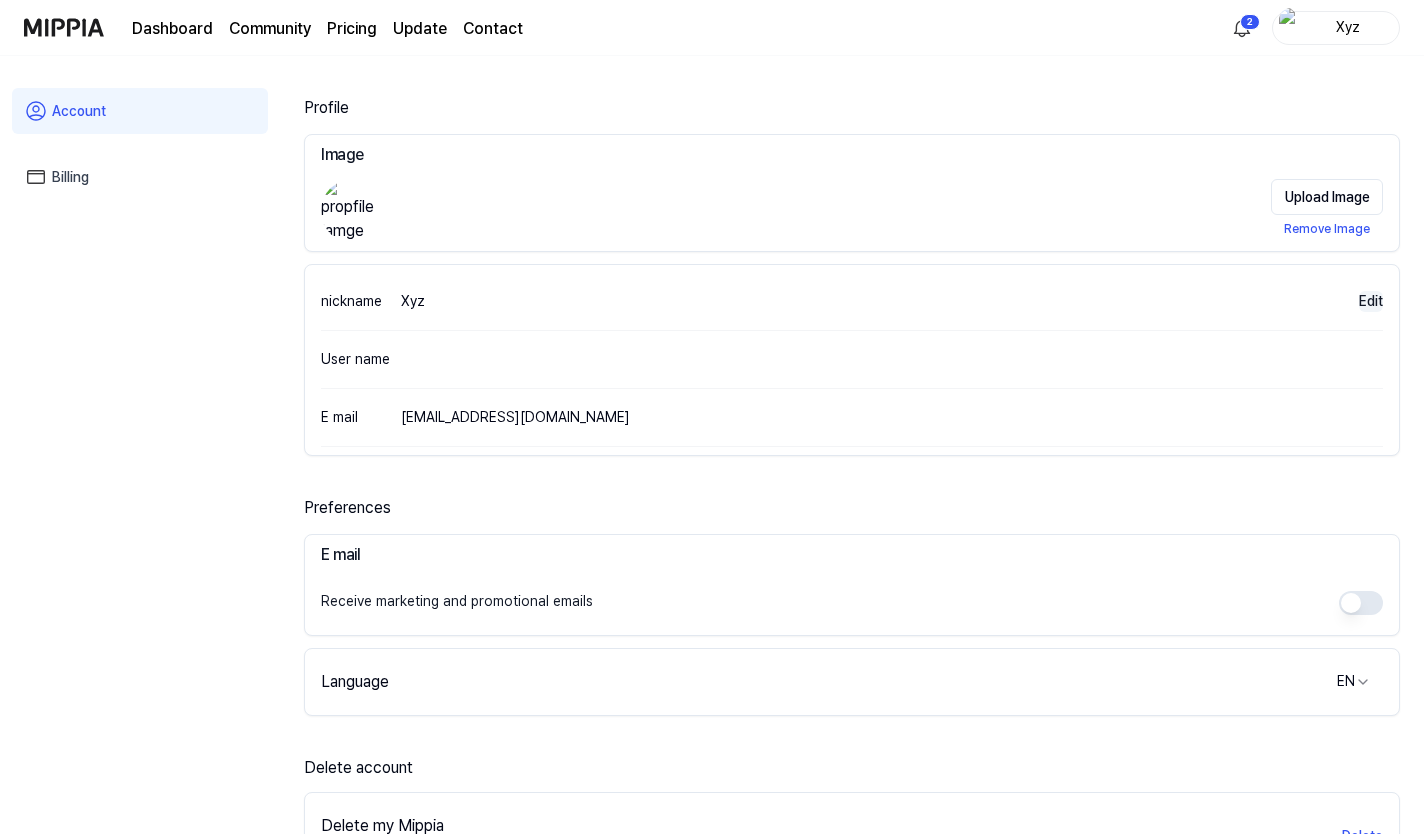 click on "Edit" at bounding box center [1371, 301] 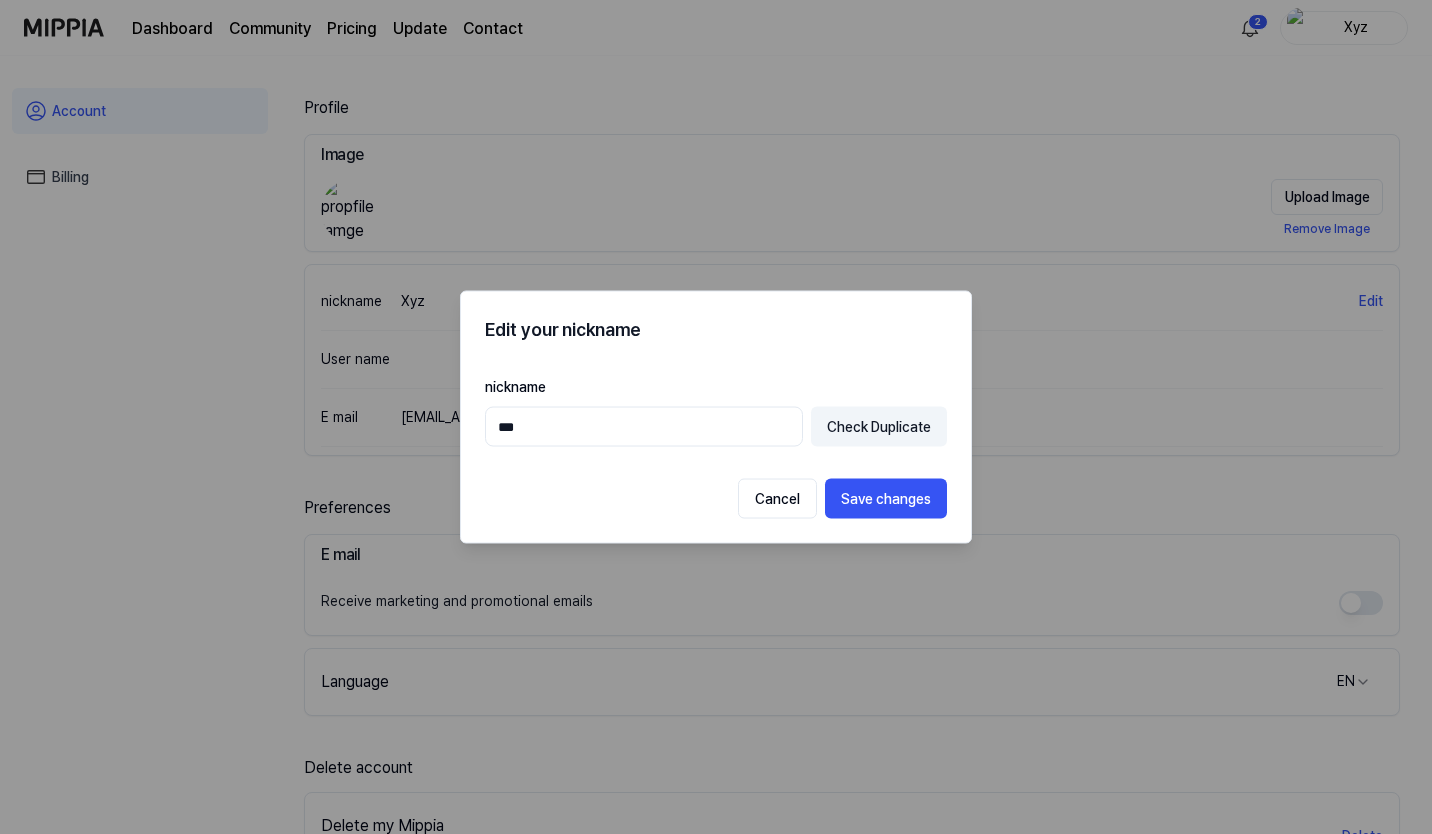 drag, startPoint x: 703, startPoint y: 438, endPoint x: 388, endPoint y: 432, distance: 315.05713 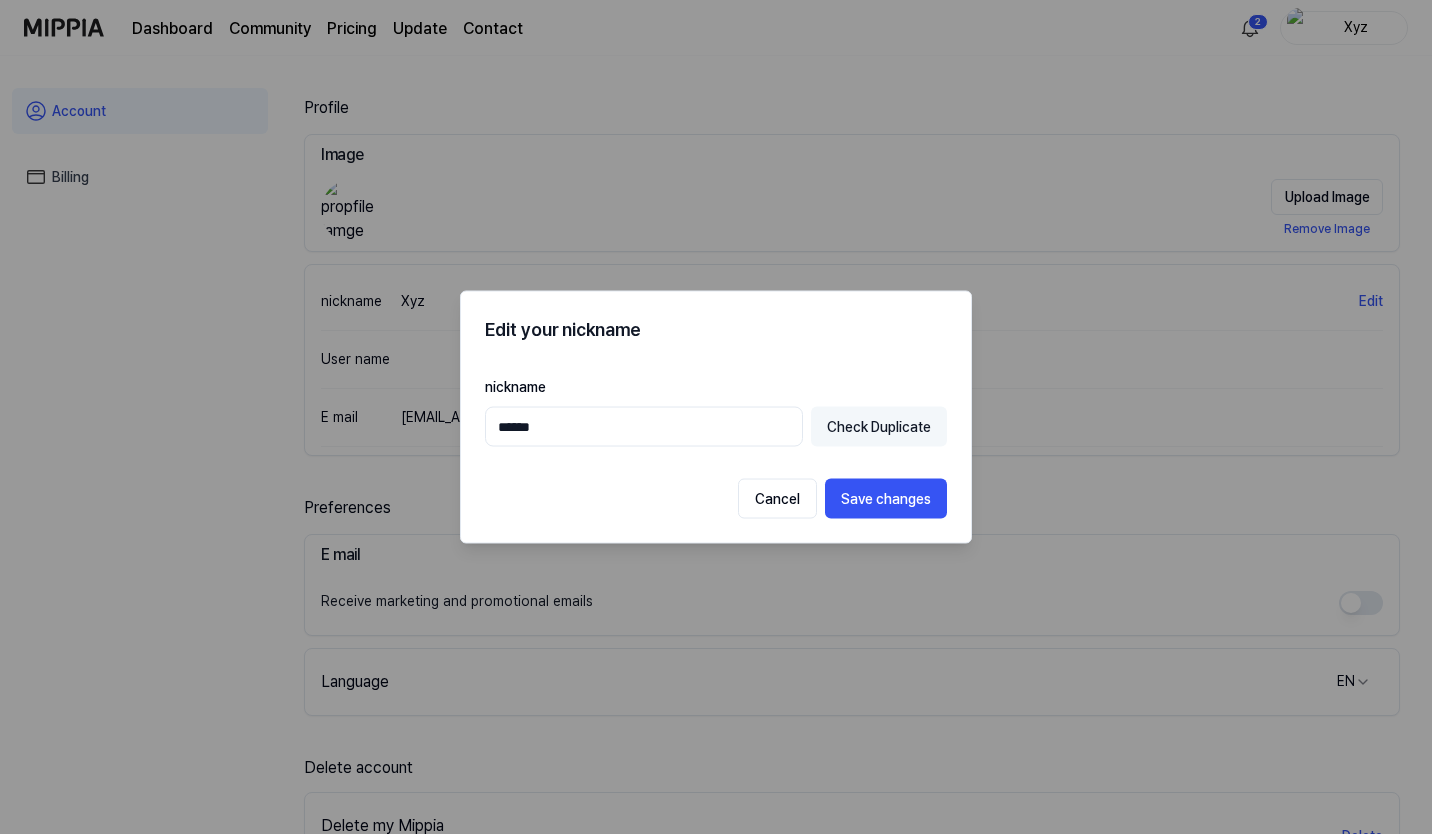 type on "******" 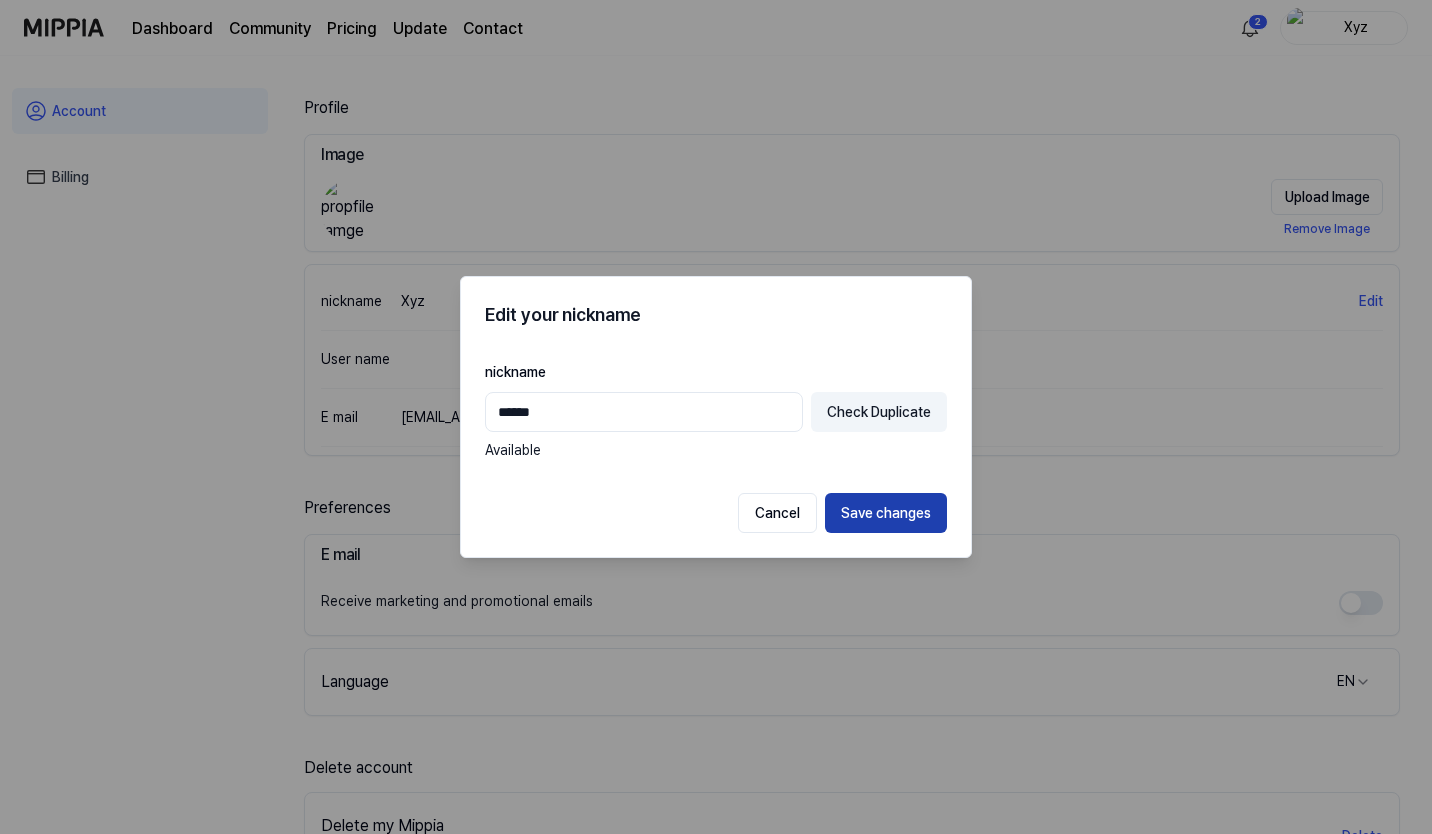 click on "Save changes" at bounding box center (886, 513) 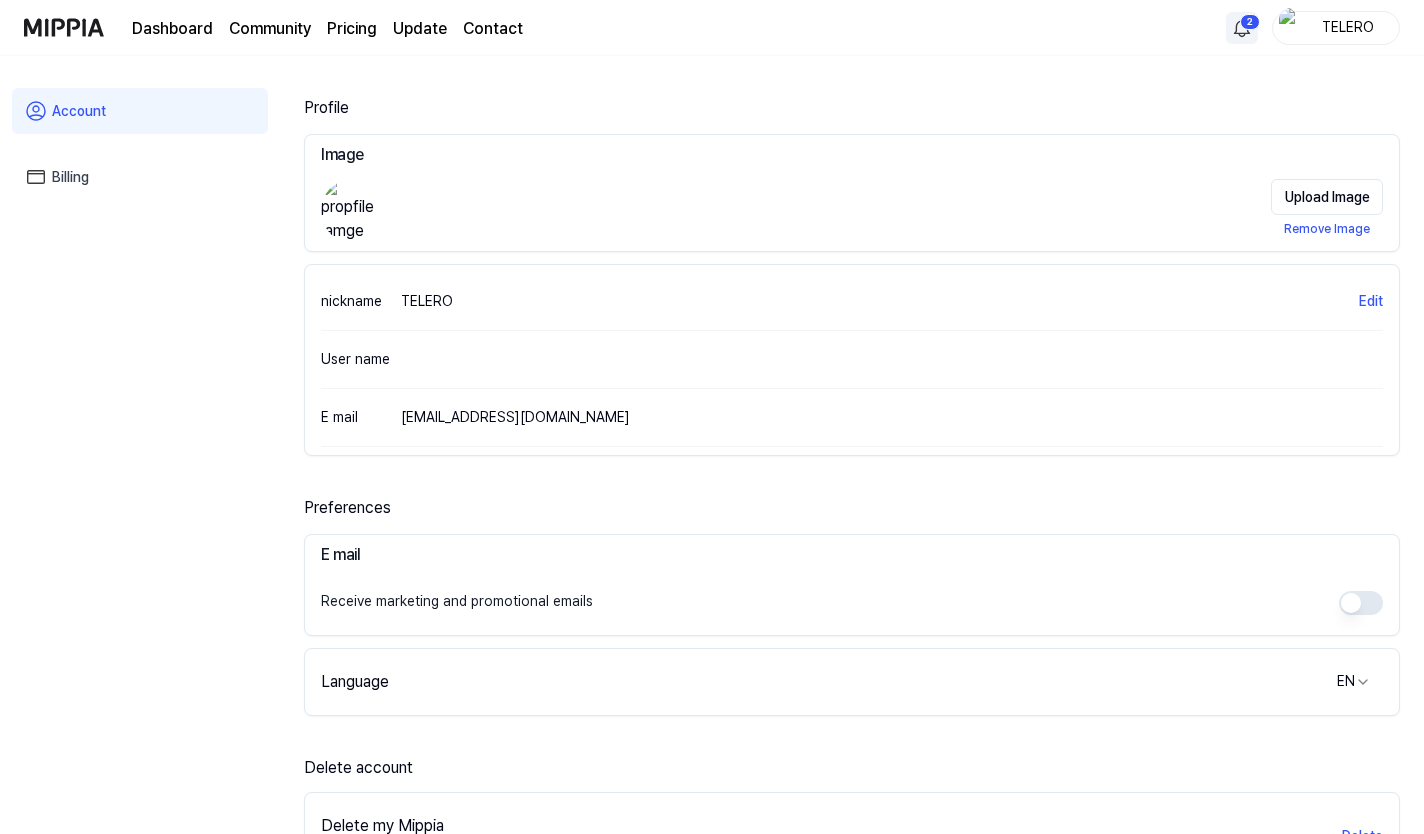 click on "Dashboard Community Pricing Update Contact 2 TELERO Account Billing Profile Image Upload Image Remove Image nickname TELERO Edit User name E mail [EMAIL_ADDRESS][DOMAIN_NAME] Preferences E mail Receive marketing and promotional emails Language EN Delete account Delete my Mippia Your personal data will be completely deleted and deletion is not reversible Delete terms of service · privacy policy Company Name : MIPPIA Co., Ltd. Representative : Oh ChanHo Business Registration Number : [PHONE_NUMBER] Business Address : [STREET_ADDRESS] Phone Number : [PHONE_NUMBER] Mail order business report number: 제 2024-[GEOGRAPHIC_DATA]-0916 호 E-mail : [EMAIL_ADDRESS][DOMAIN_NAME] Copyright © 2025. MIPPIA. All Rights Reserved" at bounding box center [712, 417] 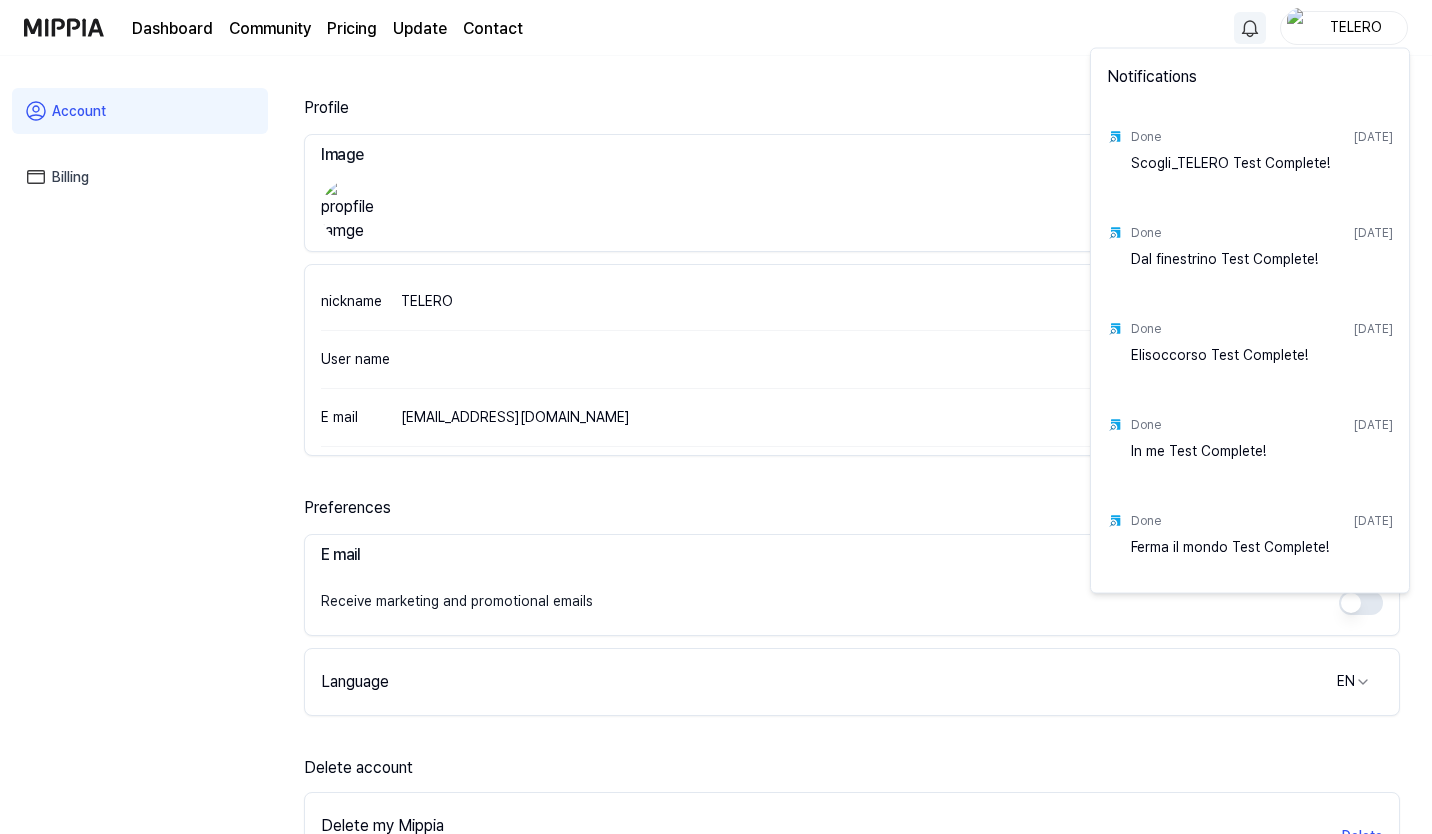 click on "Dashboard Community Pricing Update Contact TELERO Account Billing Profile Image Upload Image Remove Image nickname TELERO Edit User name E mail [EMAIL_ADDRESS][DOMAIN_NAME] Preferences E mail Receive marketing and promotional emails Language EN Delete account Delete my Mippia Your personal data will be completely deleted and deletion is not reversible Delete terms of service · privacy policy Company Name : MIPPIA Co., Ltd. Representative : Oh ChanHo Business Registration Number : [PHONE_NUMBER] Business Address : [STREET_ADDRESS] Phone Number : [PHONE_NUMBER] Mail order business report number: 제 2024-[GEOGRAPHIC_DATA]-0916 호 E-mail : [EMAIL_ADDRESS][DOMAIN_NAME] Copyright © 2025. MIPPIA. All Rights Reserved Notifications Done [DATE] Scogli_TELERO Test Complete! Done [DATE] Dal finestrino Test Complete! Done [DATE] Elisoccorso Test Complete! Done [DATE] In me Test Complete! Done [DATE] Ferma il mondo Test Complete!" at bounding box center (716, 417) 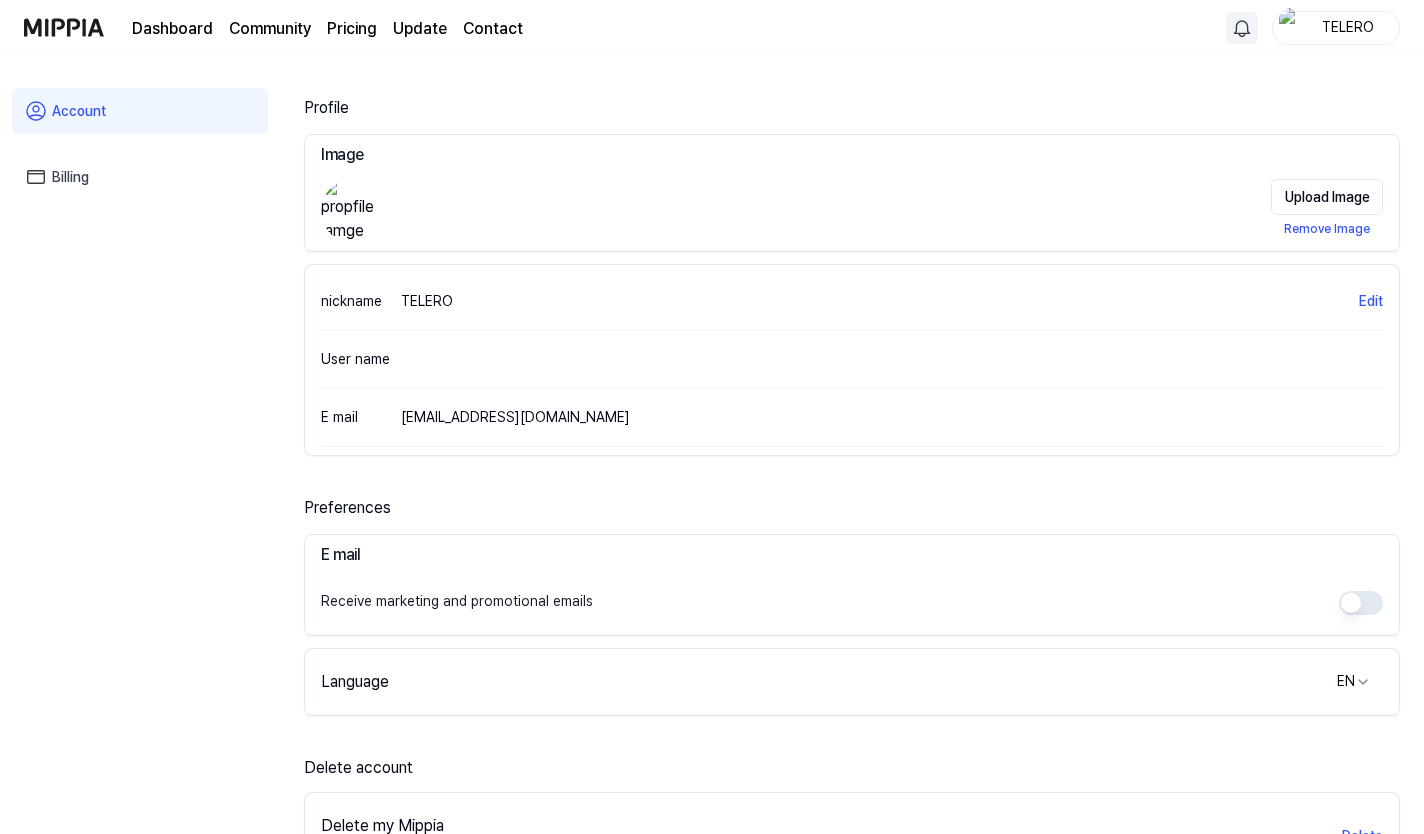click on "Dashboard" at bounding box center (172, 29) 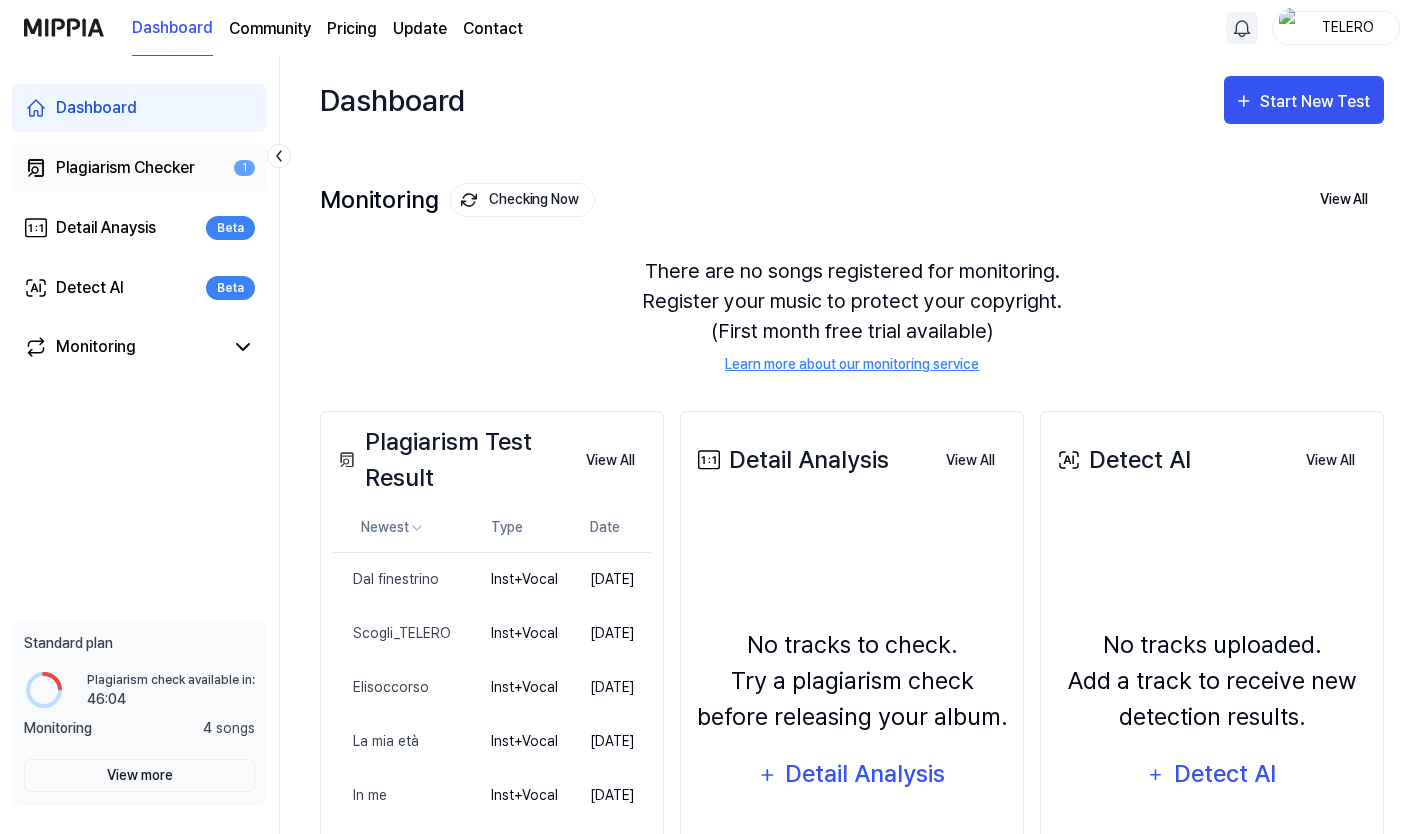 click on "Plagiarism Checker" at bounding box center [125, 168] 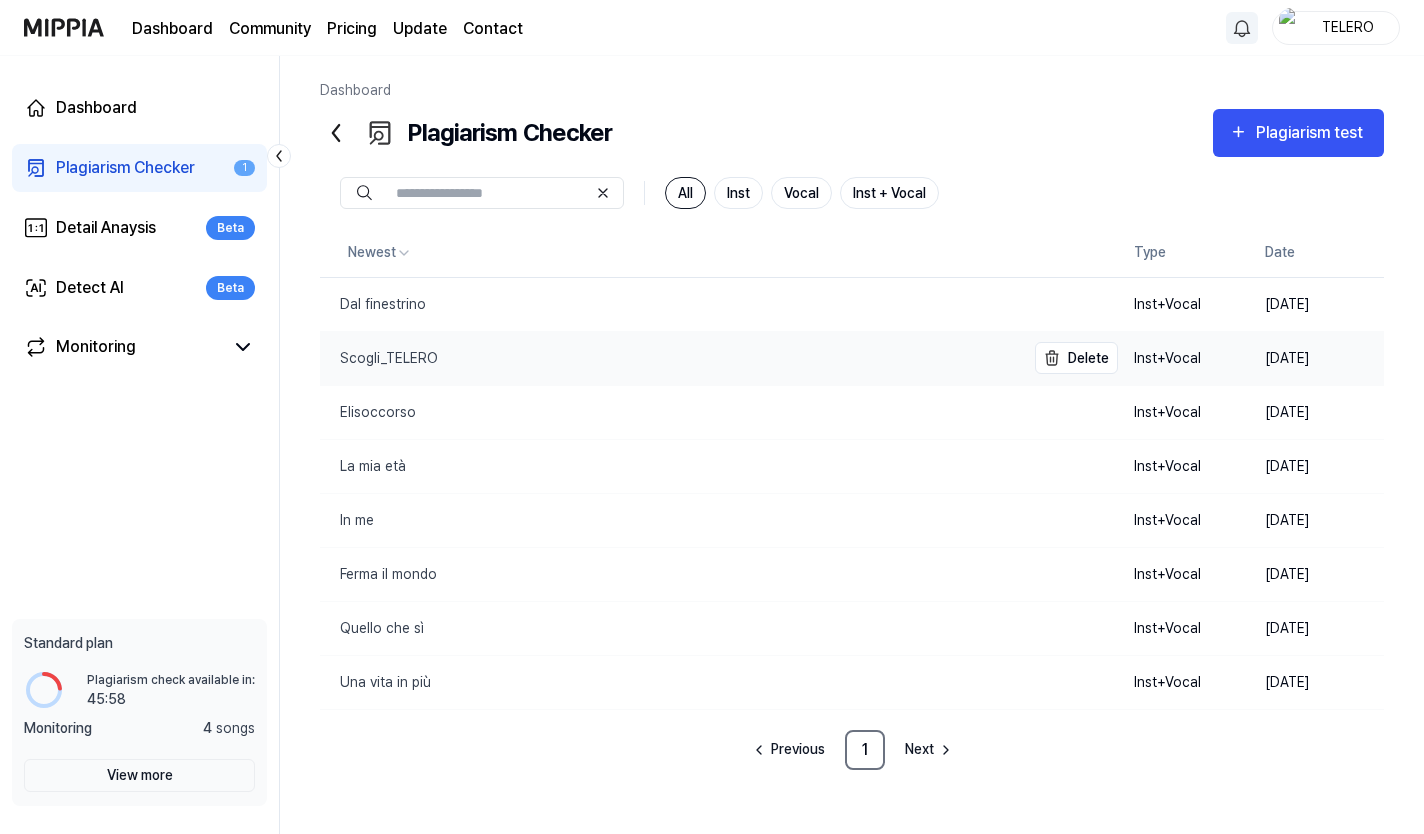 click on "Scogli_TELERO" at bounding box center (379, 358) 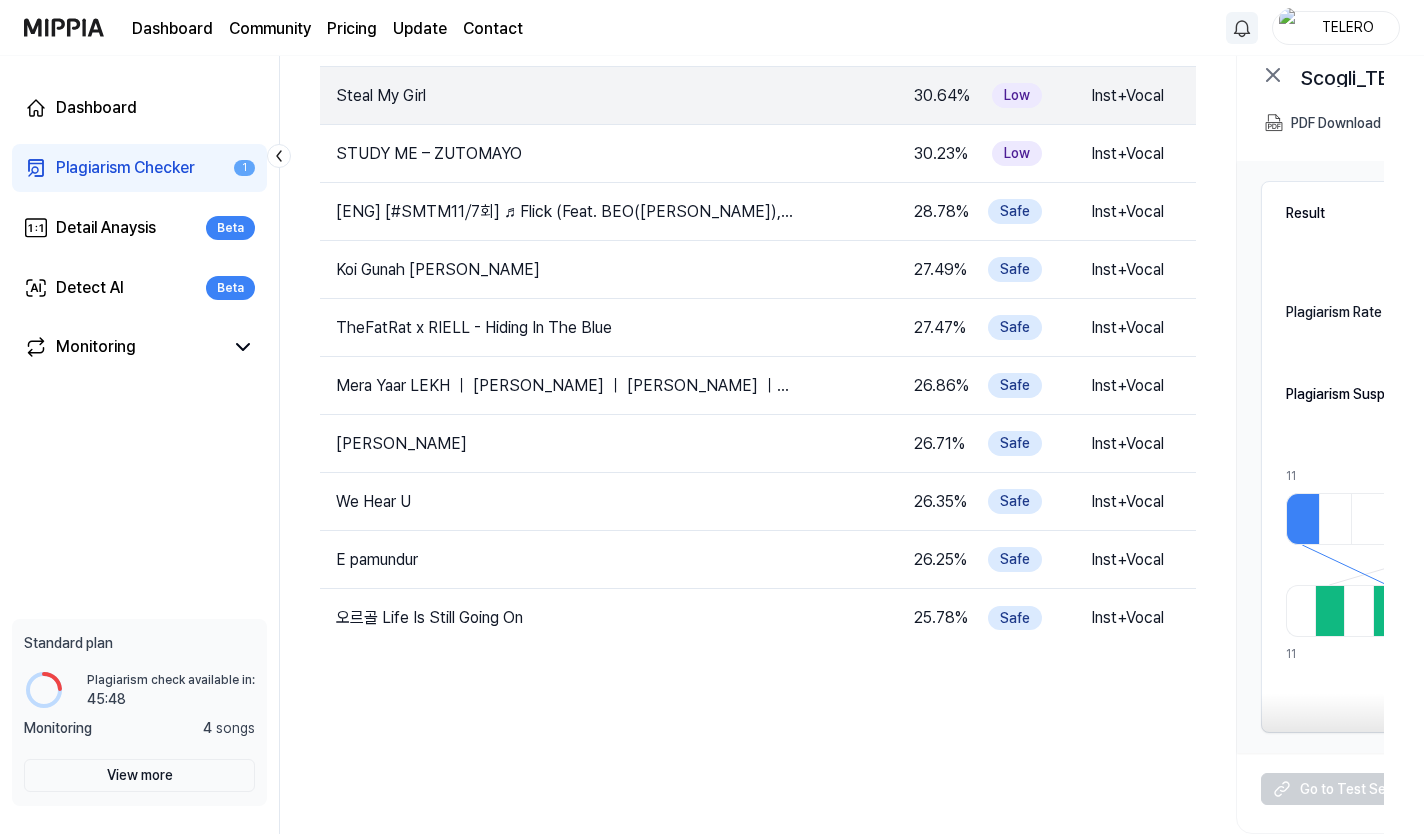 scroll, scrollTop: 85, scrollLeft: 0, axis: vertical 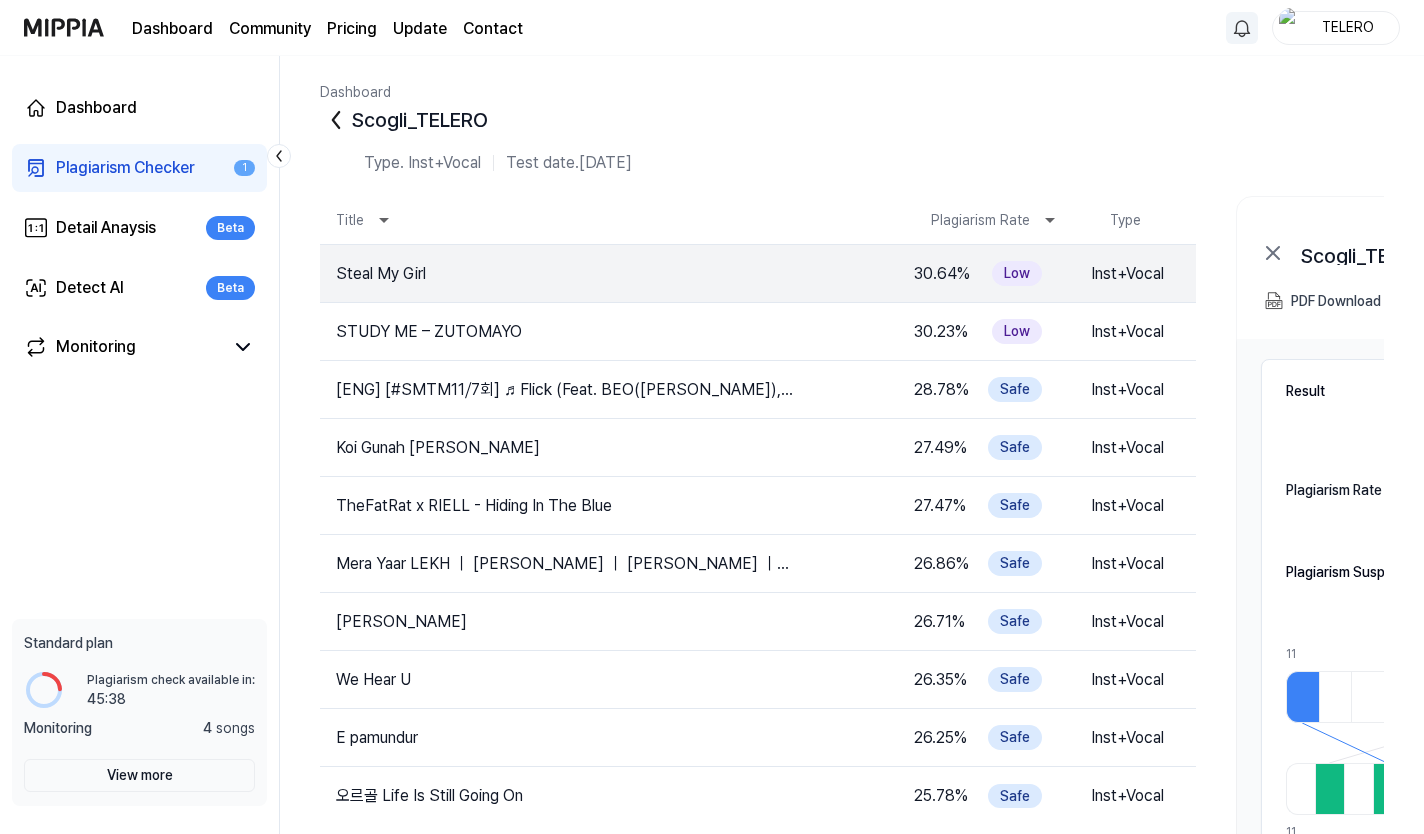 click 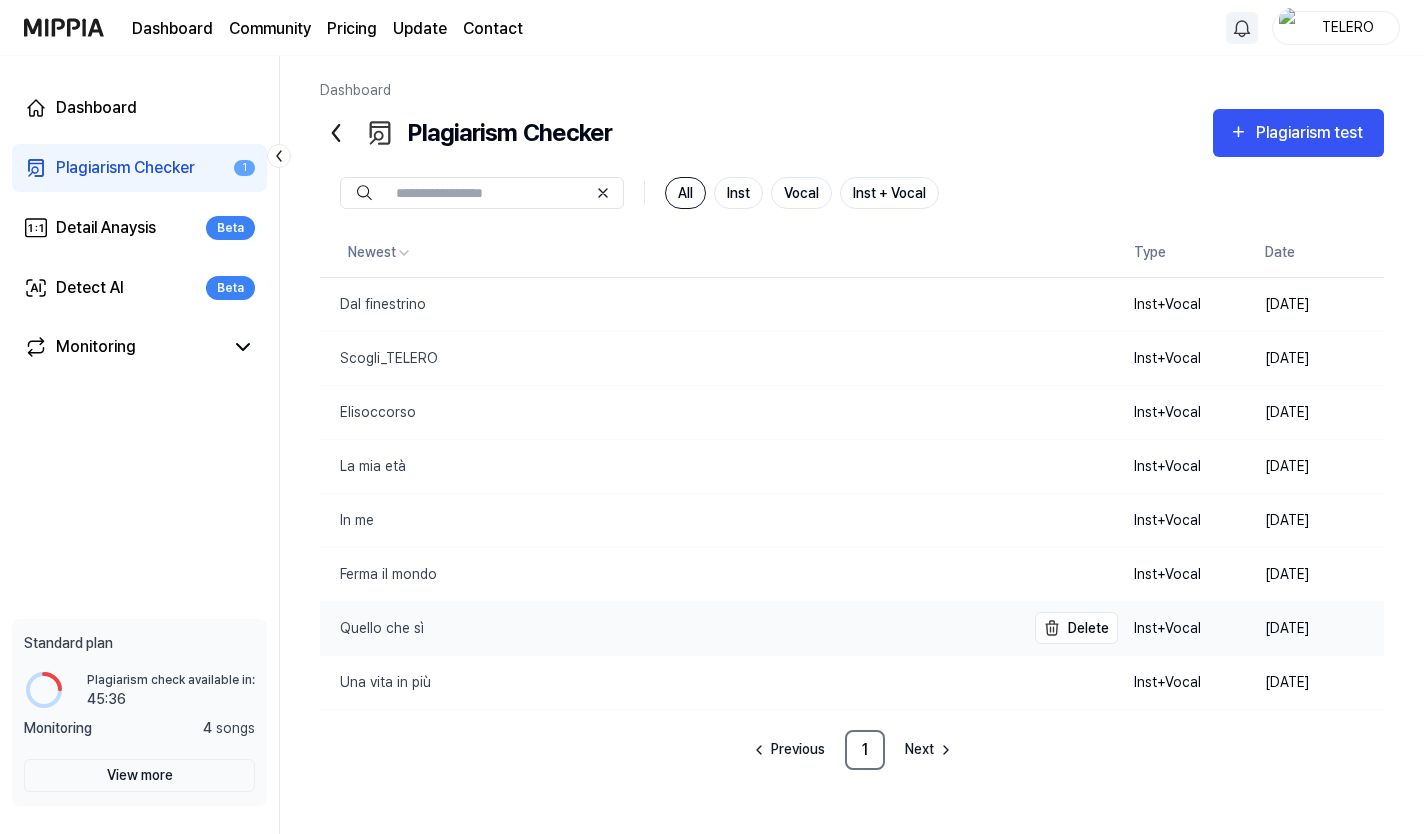 click on "Quello che sì" at bounding box center (372, 628) 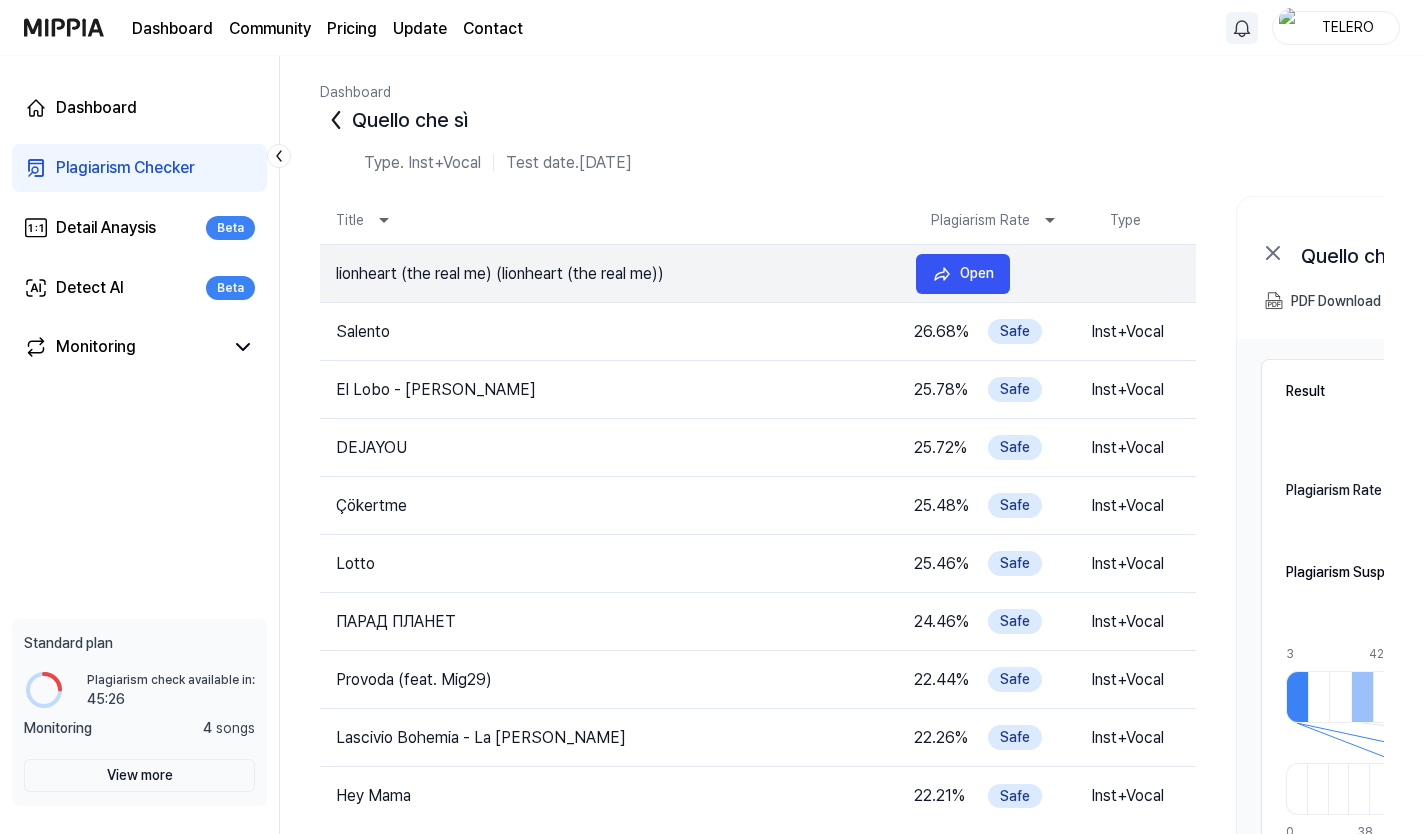 click on "lionheart (the real me) (lionheart (the real me))" at bounding box center (610, 274) 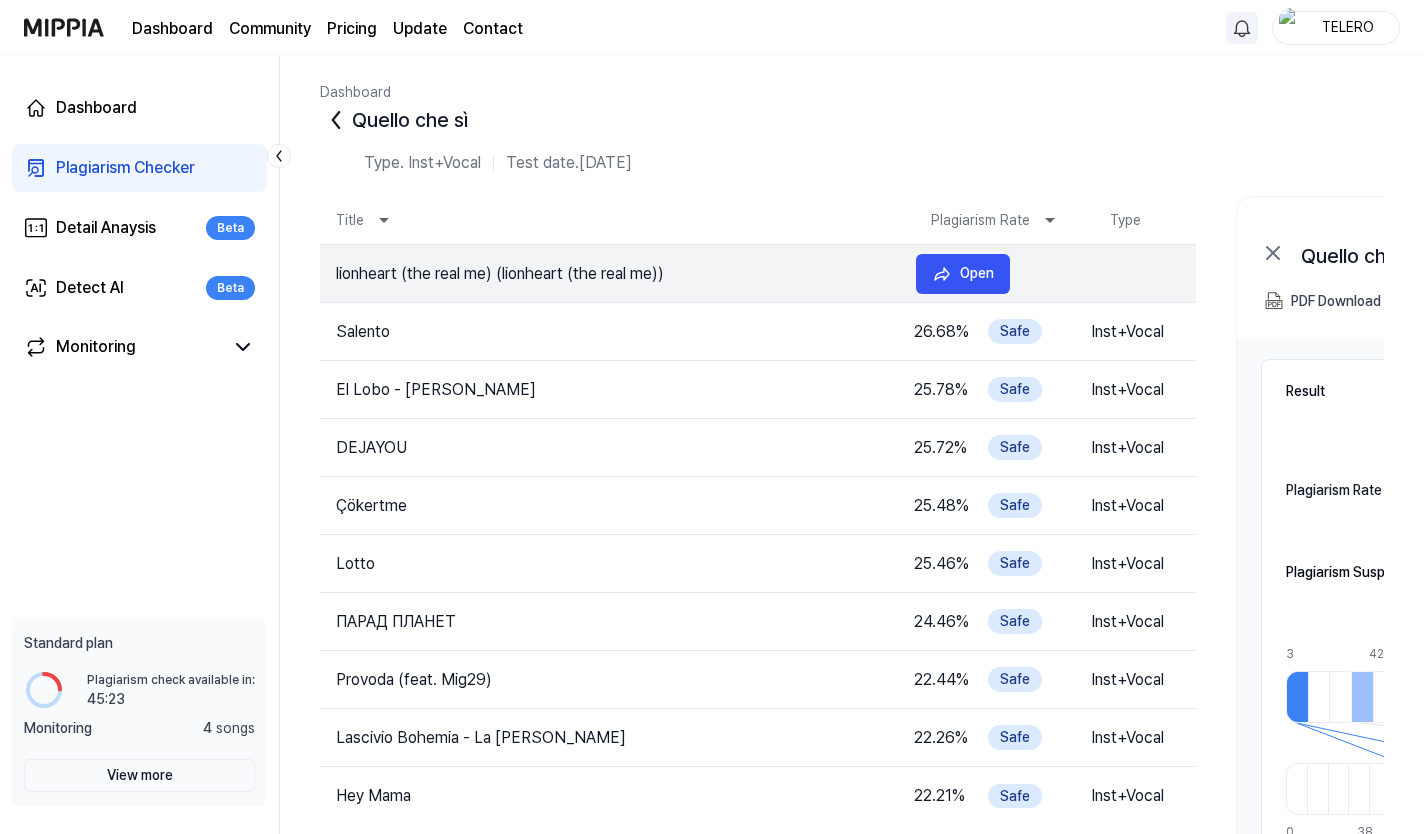click on "lionheart (the real me) (lionheart (the real me))" at bounding box center (610, 274) 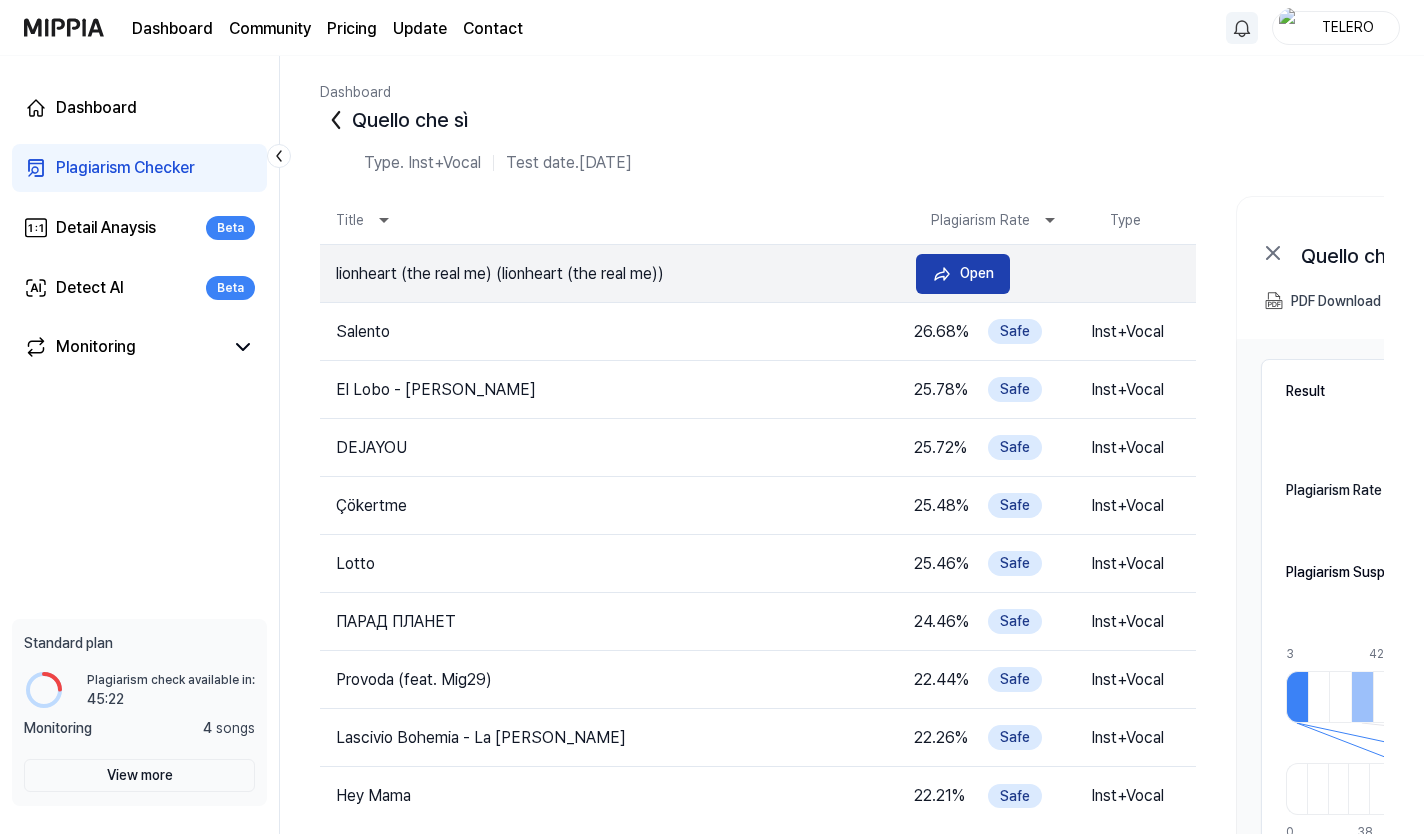 click 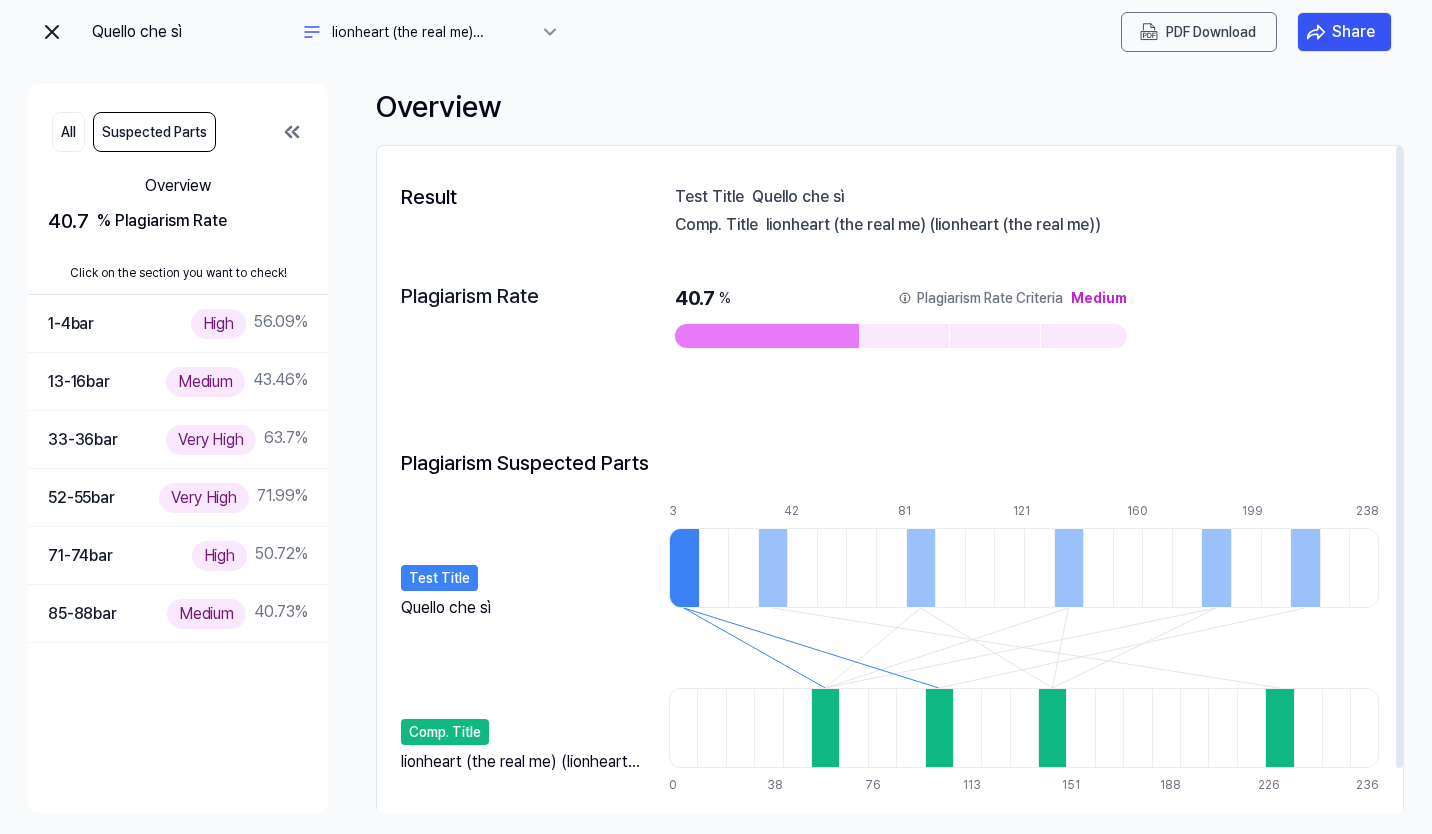 click on "Overview" at bounding box center [890, 106] 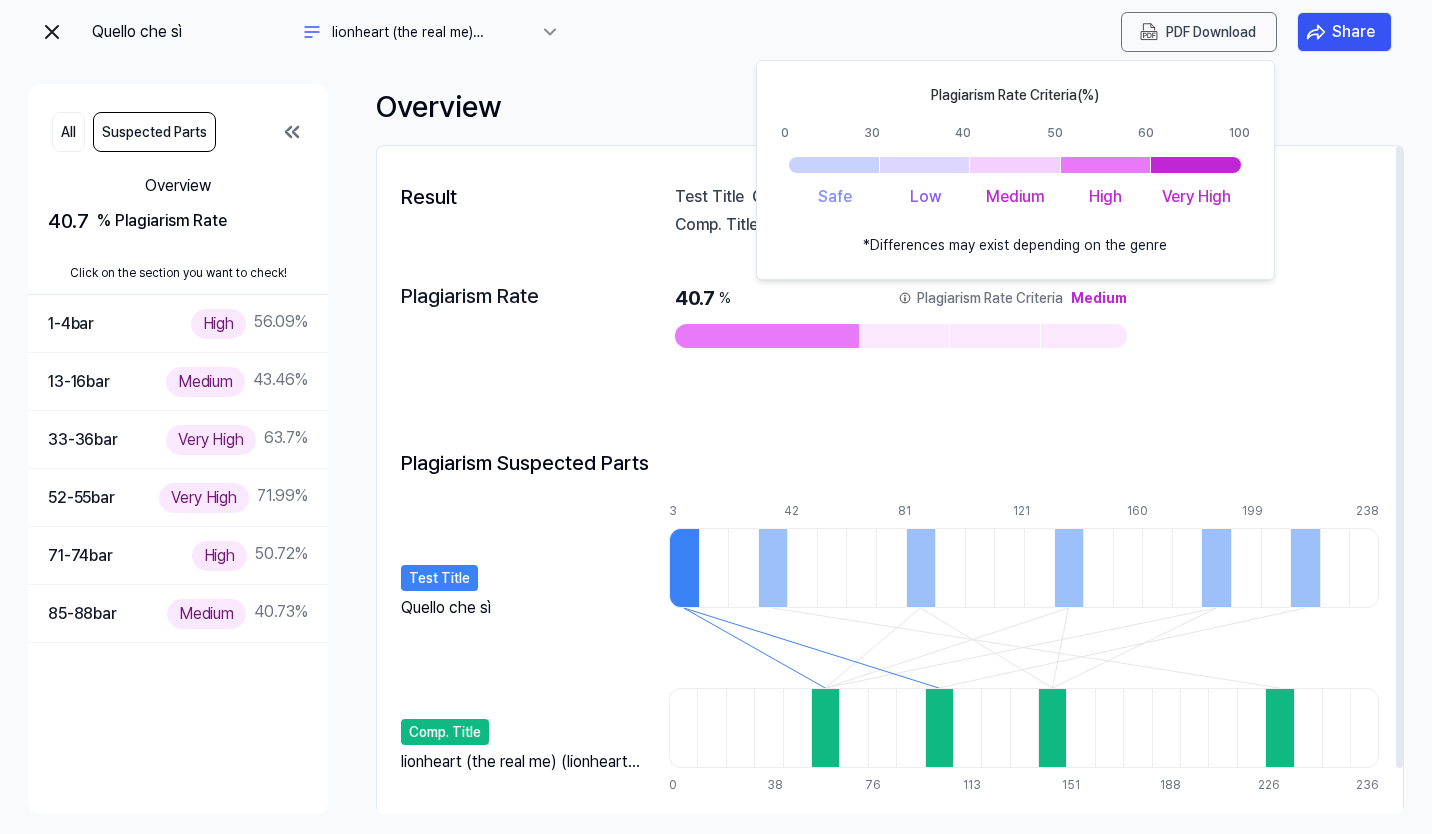 click on "Plagiarism Rate Criteria" at bounding box center [990, 298] 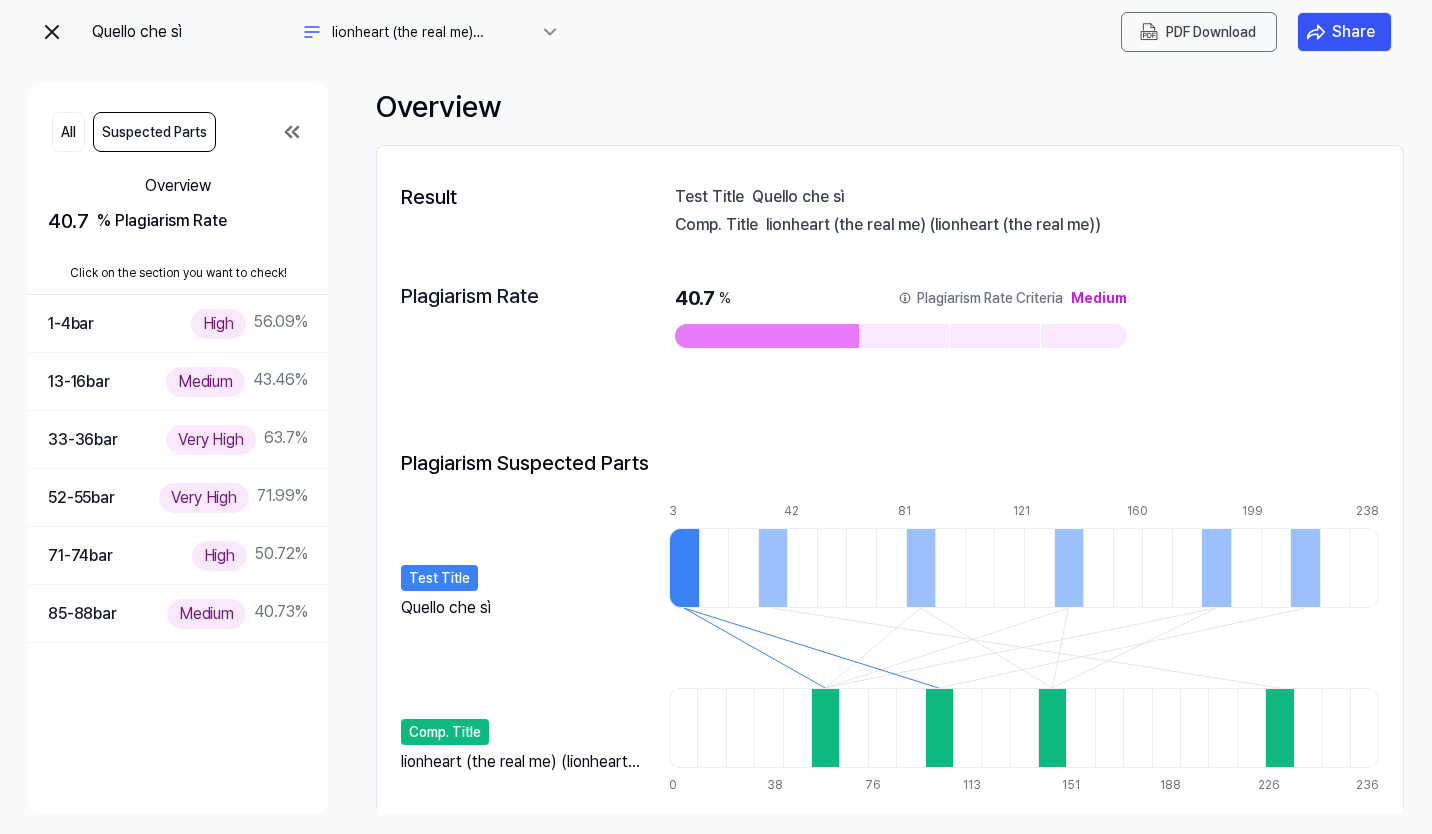click at bounding box center [52, 32] 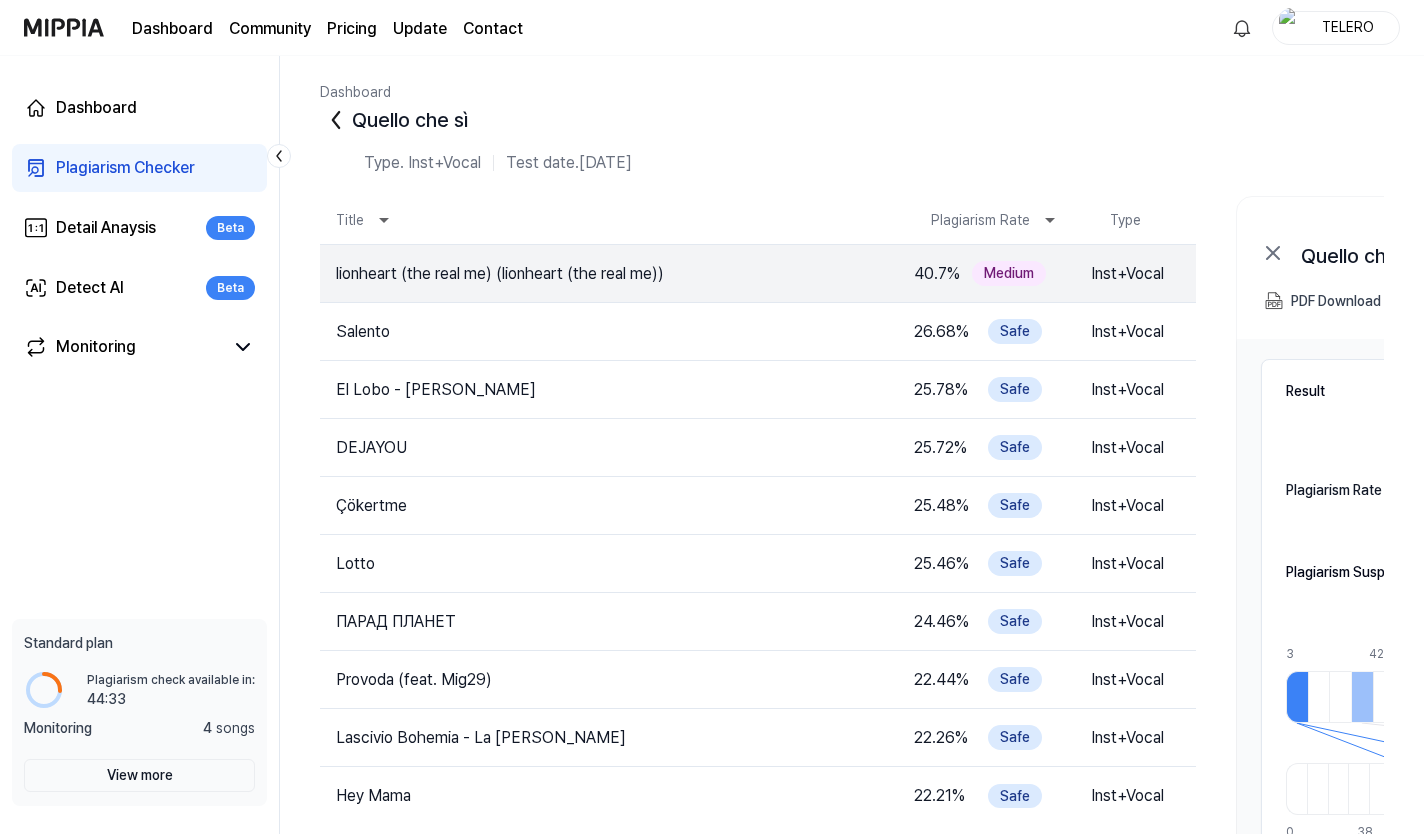 click 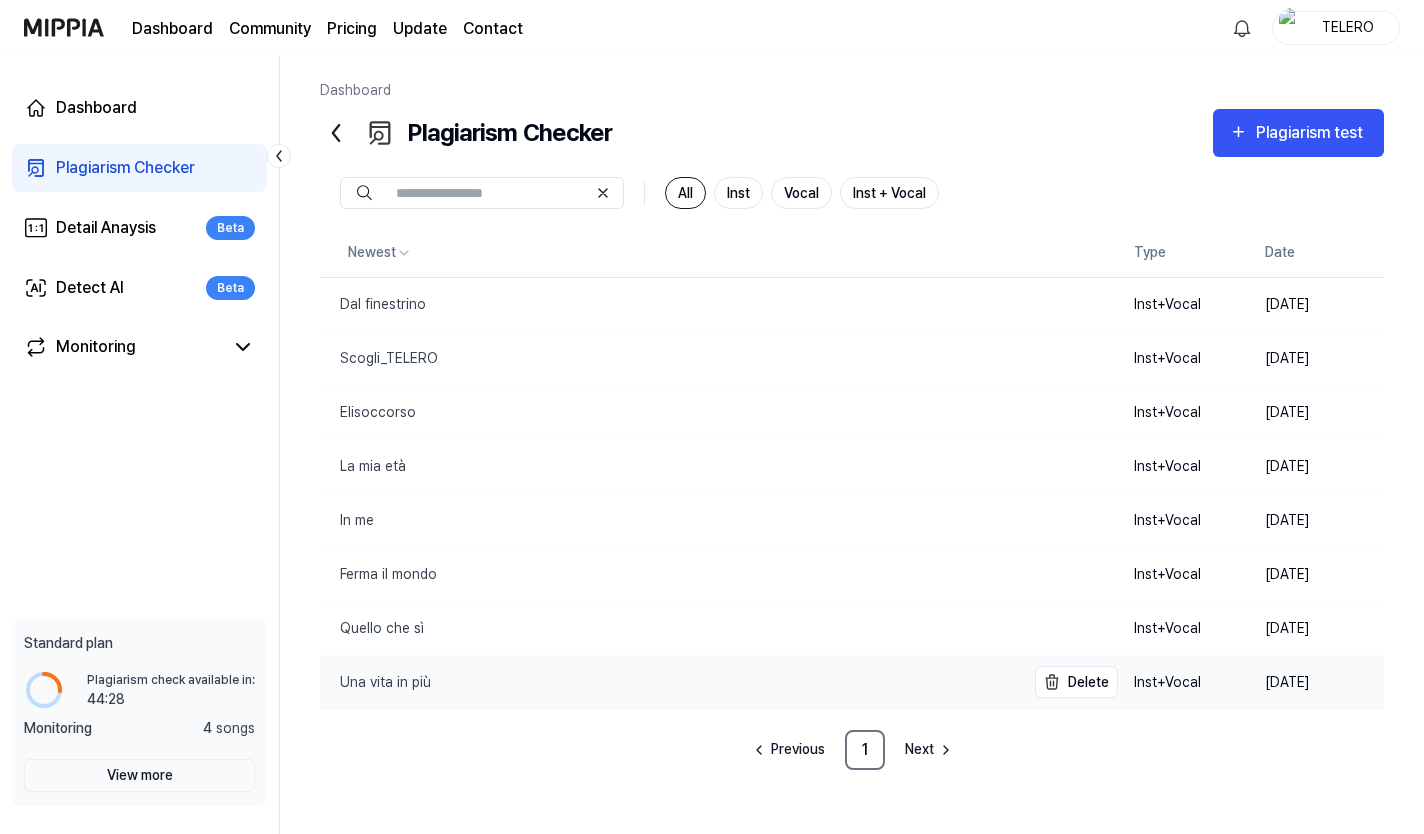 click on "Una vita in più" at bounding box center (375, 682) 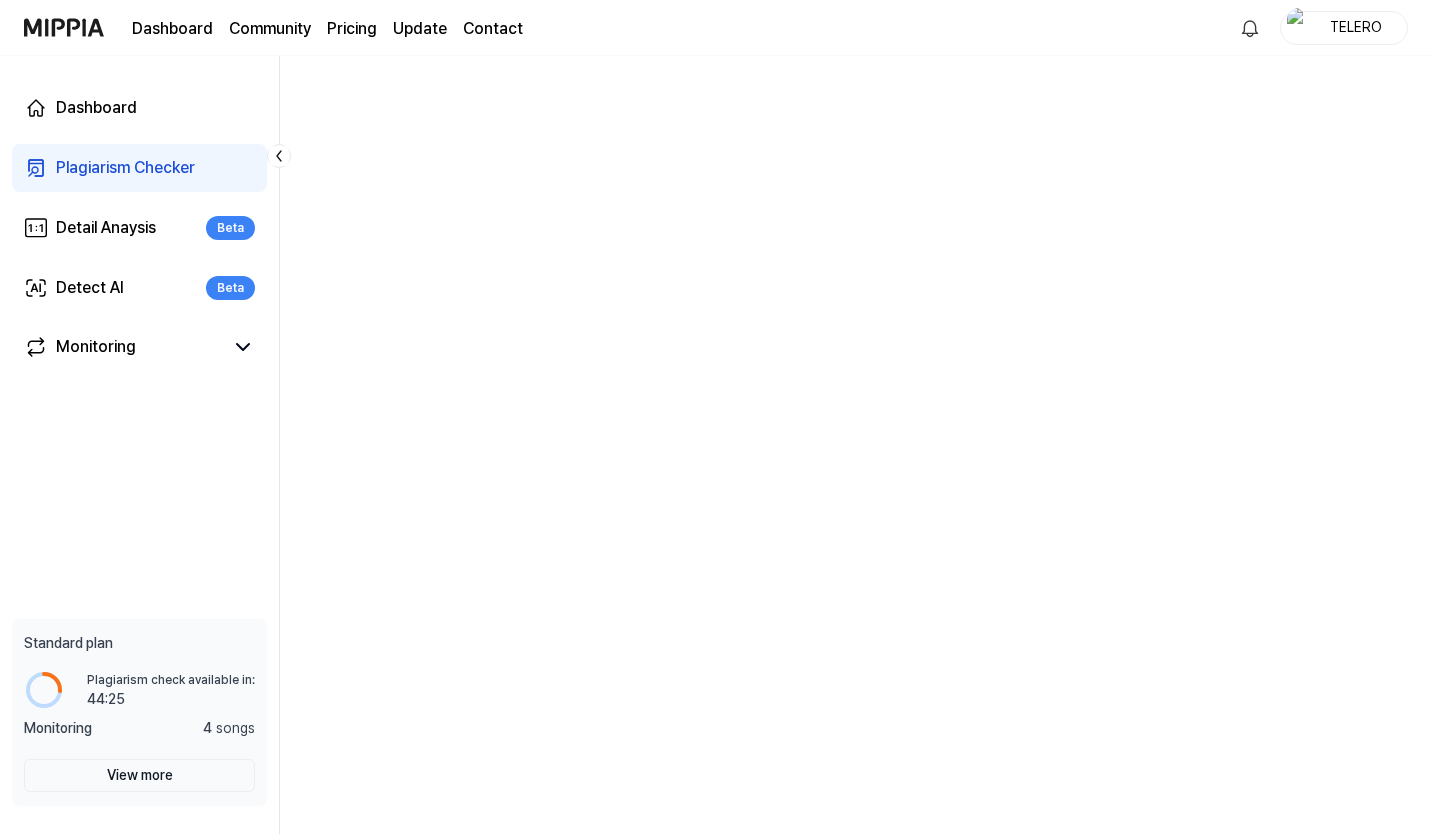 click 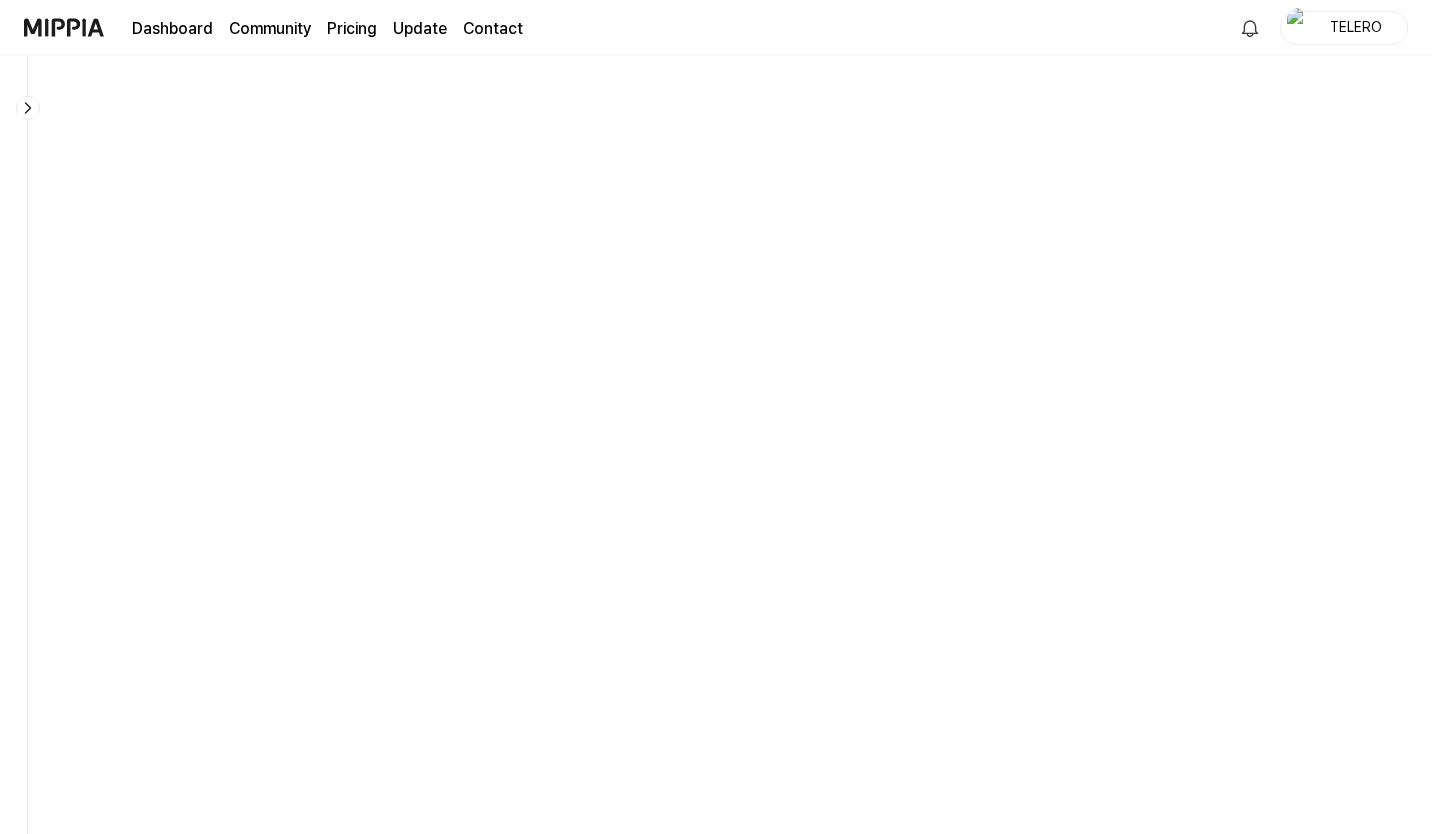 click 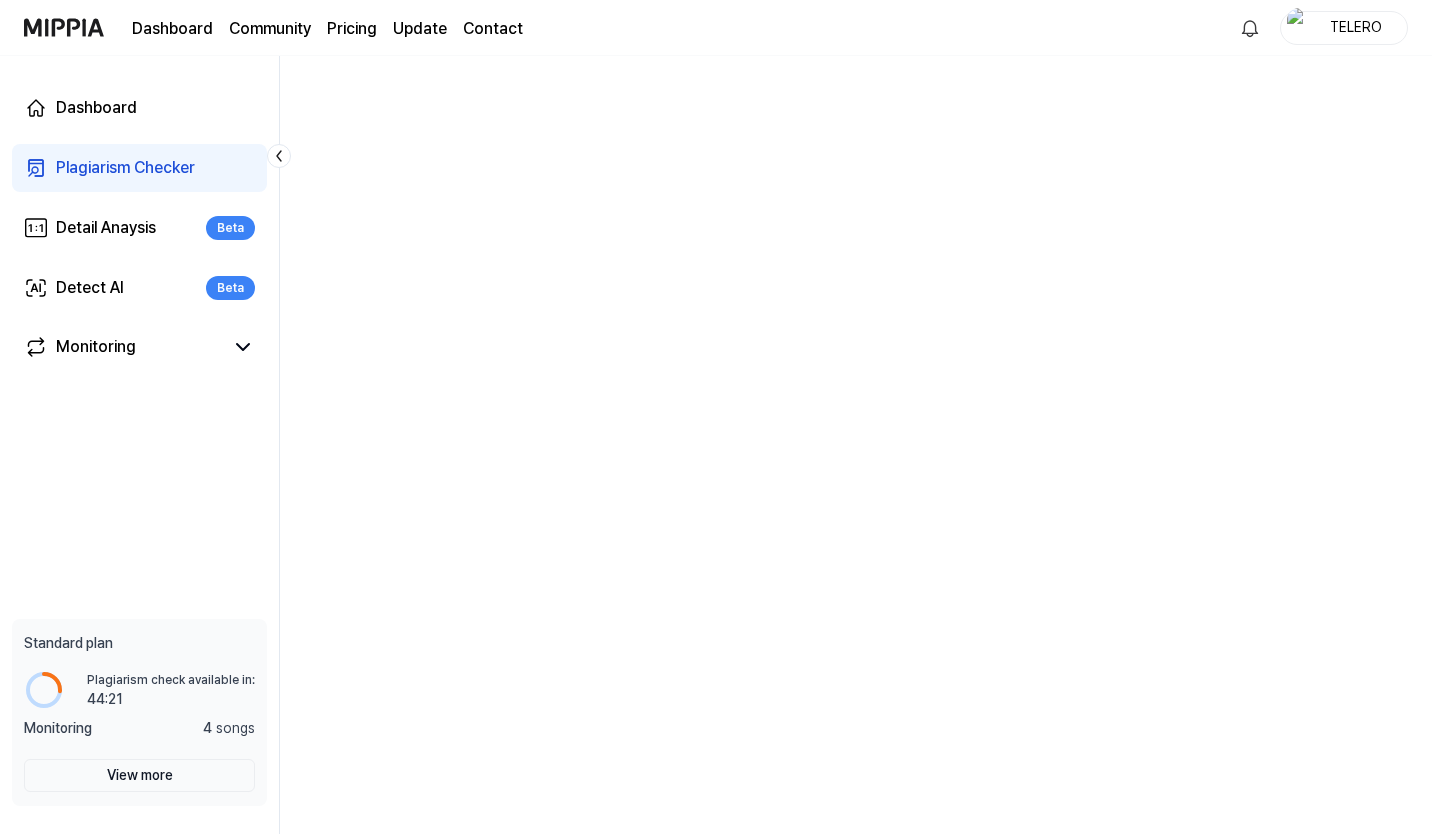 click on "Plagiarism Checker" at bounding box center [125, 168] 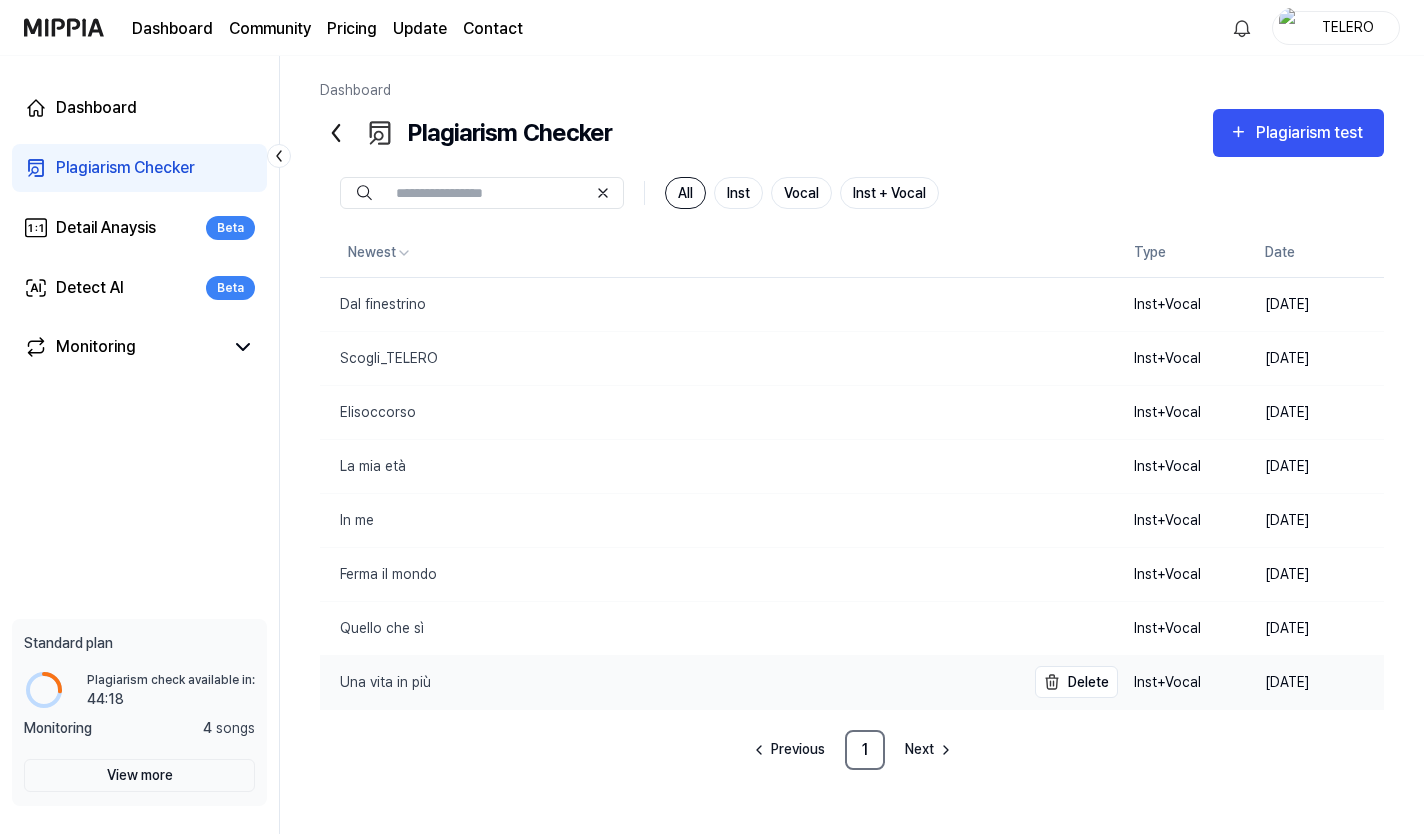 click on "Una vita in più" at bounding box center (375, 682) 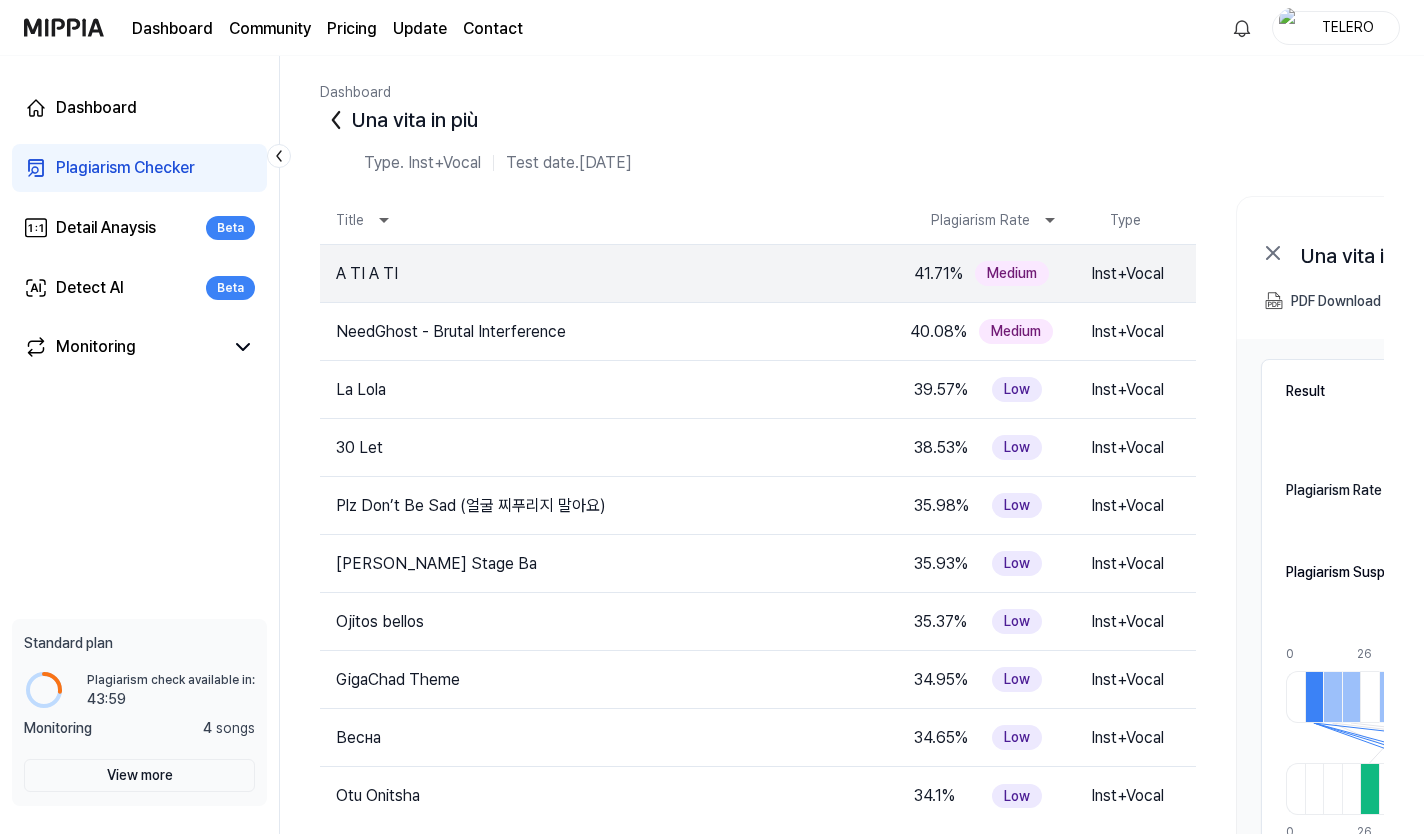 click 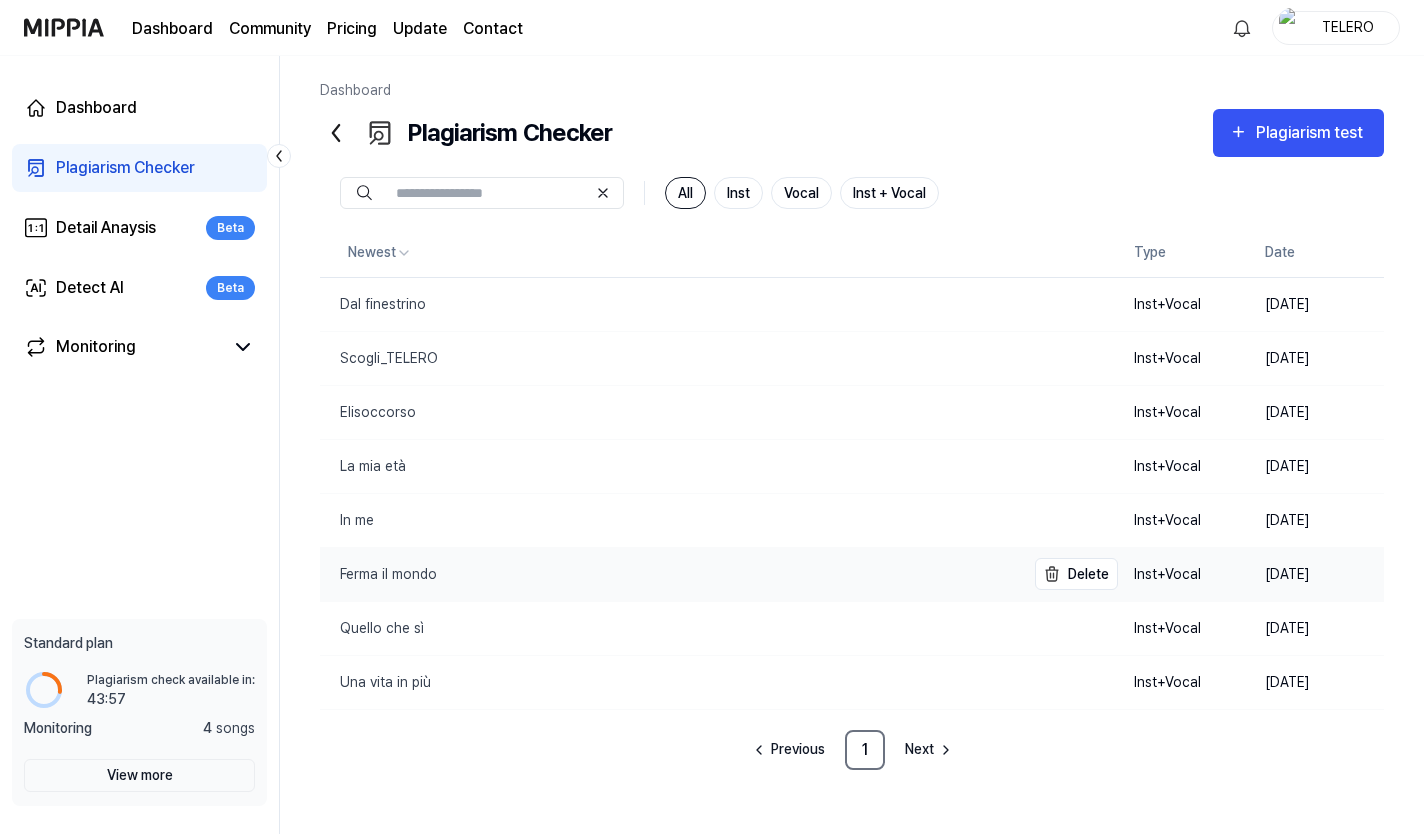 click on "Ferma il mondo" at bounding box center [378, 574] 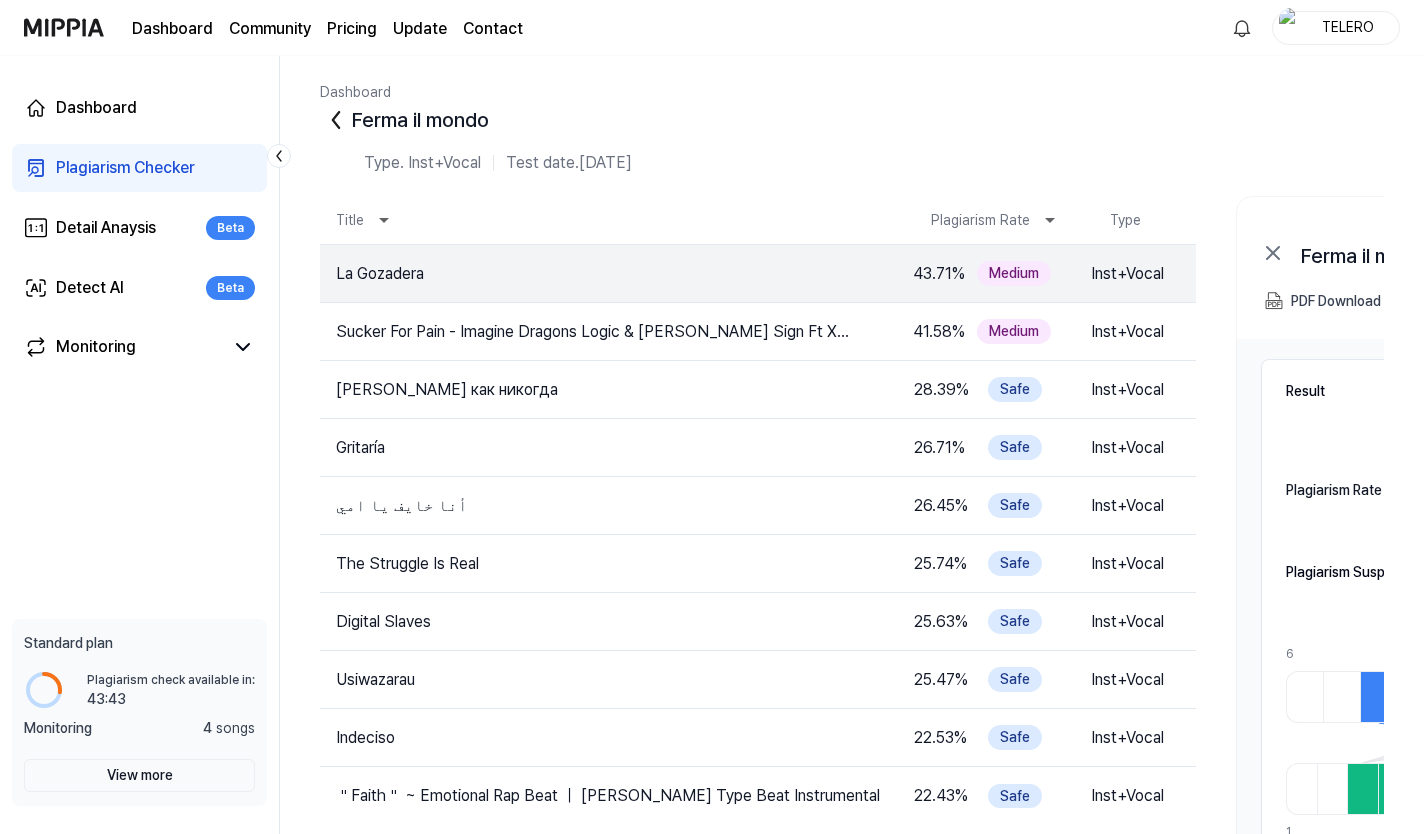 click 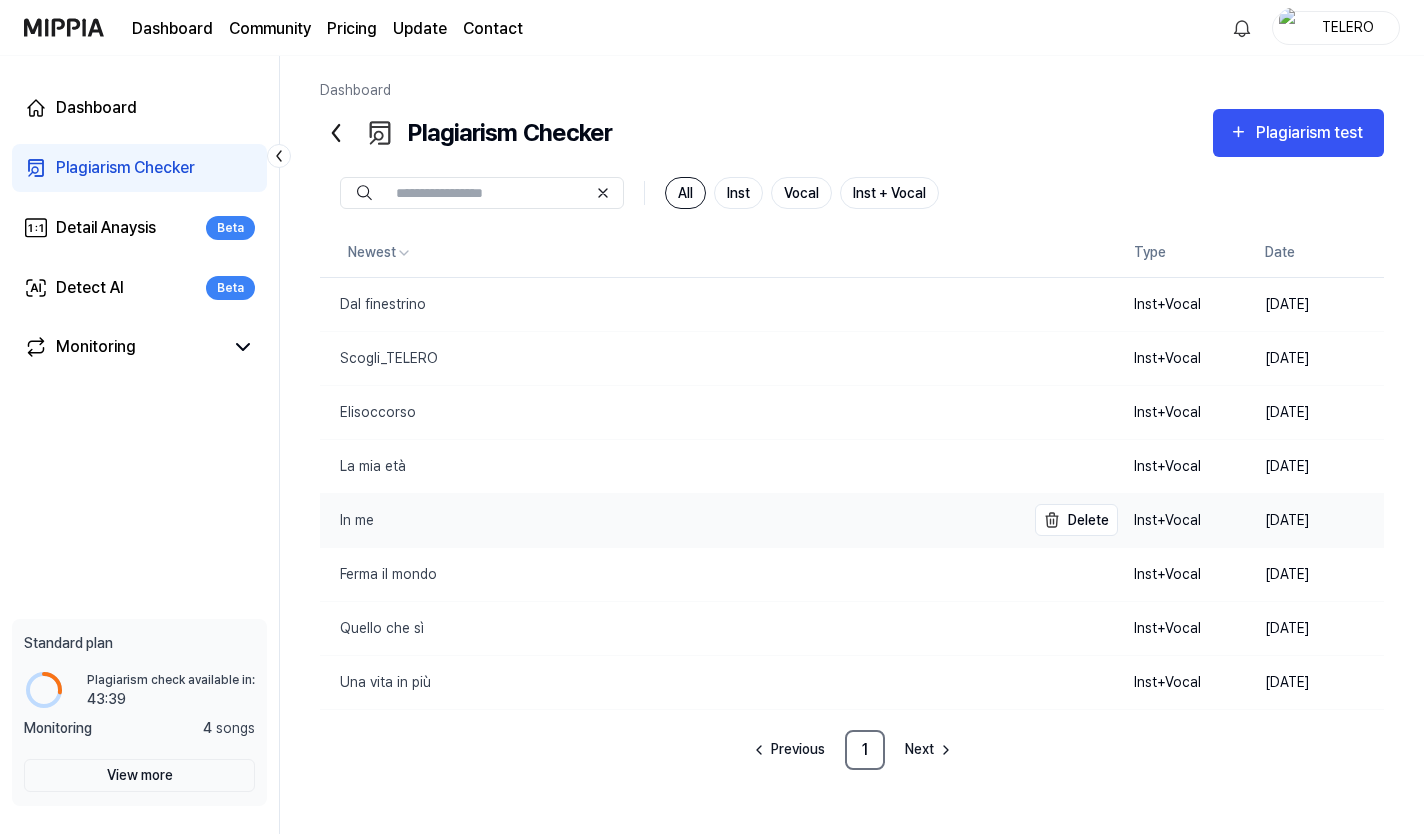 click on "In me" at bounding box center [347, 520] 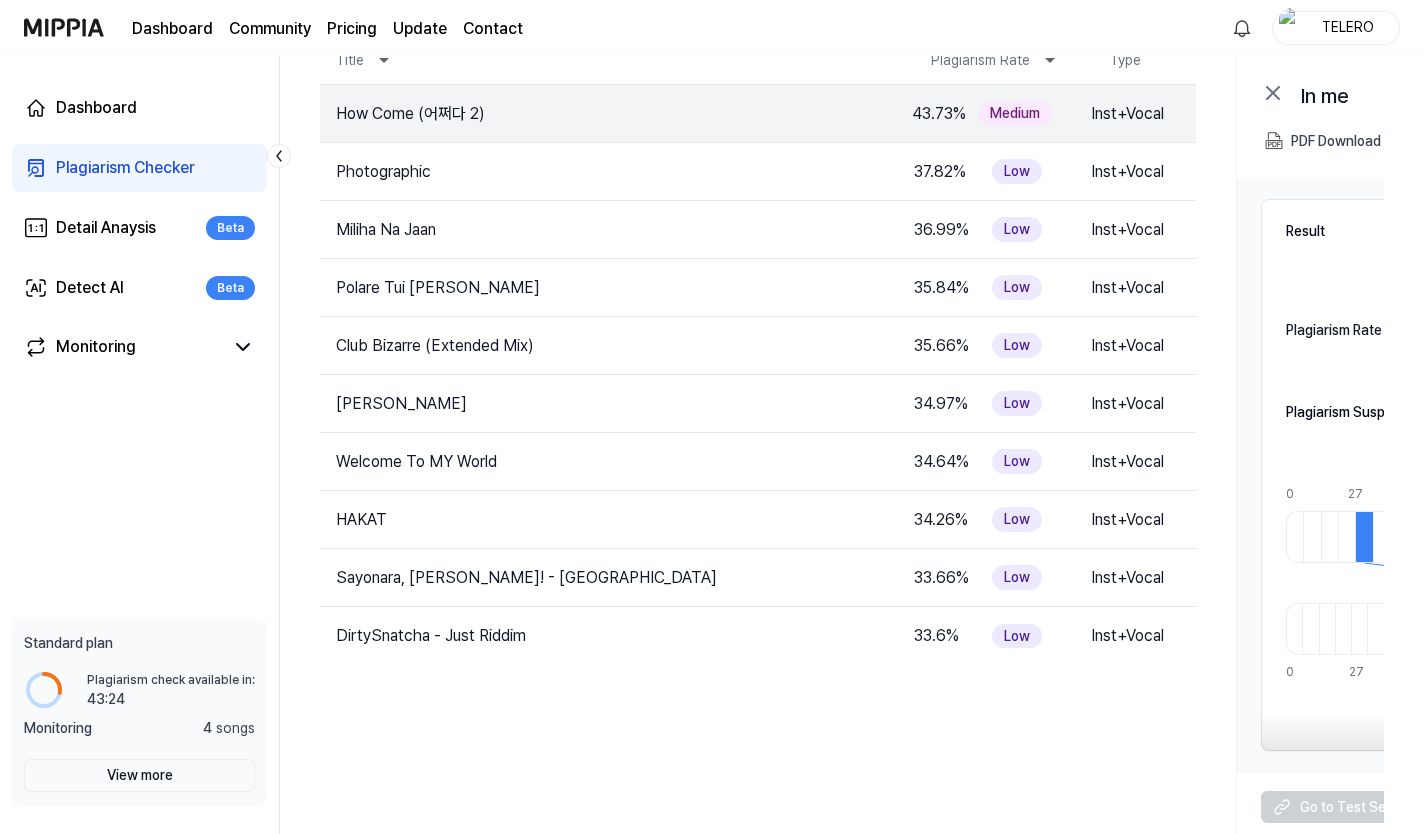 scroll, scrollTop: 0, scrollLeft: 0, axis: both 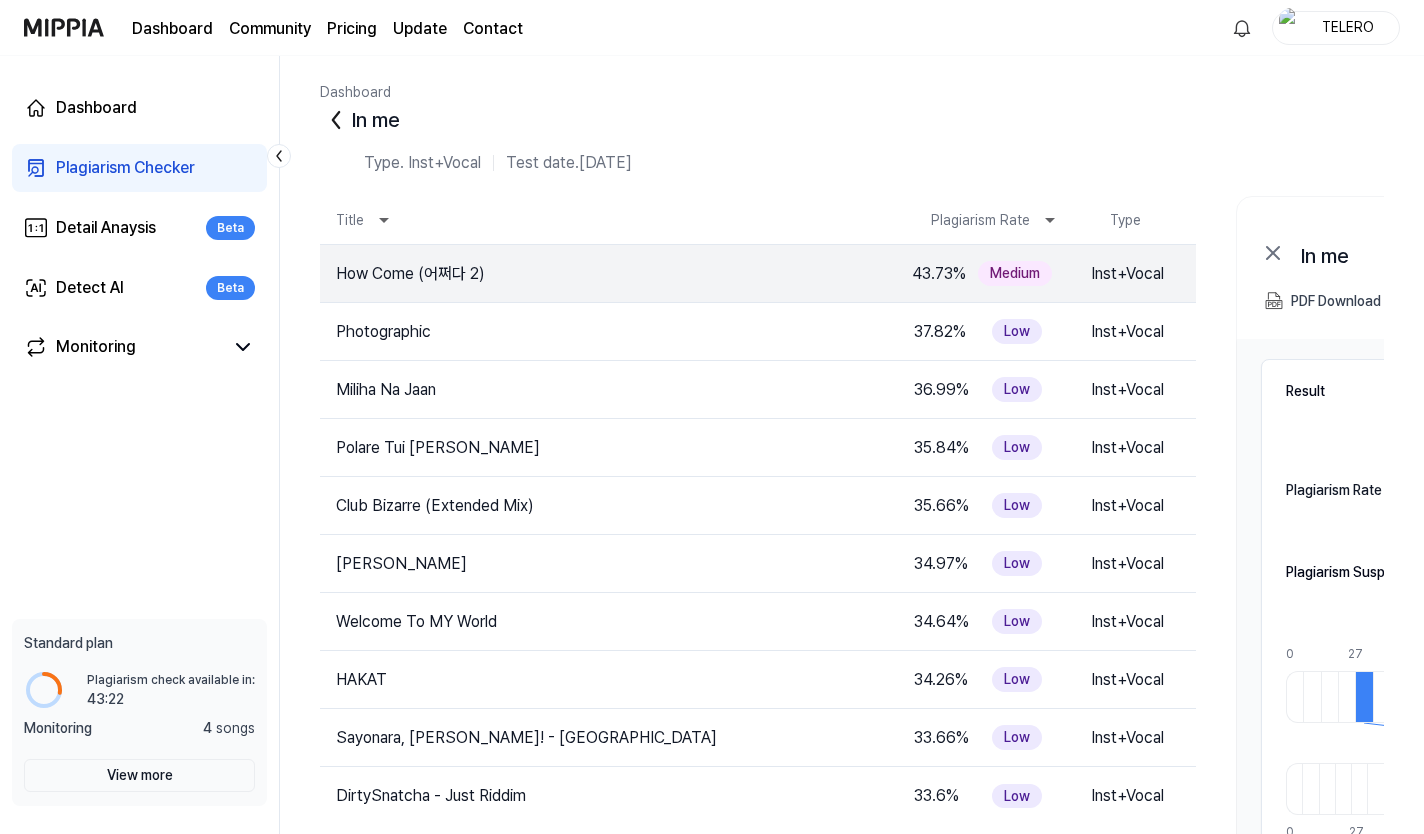 click 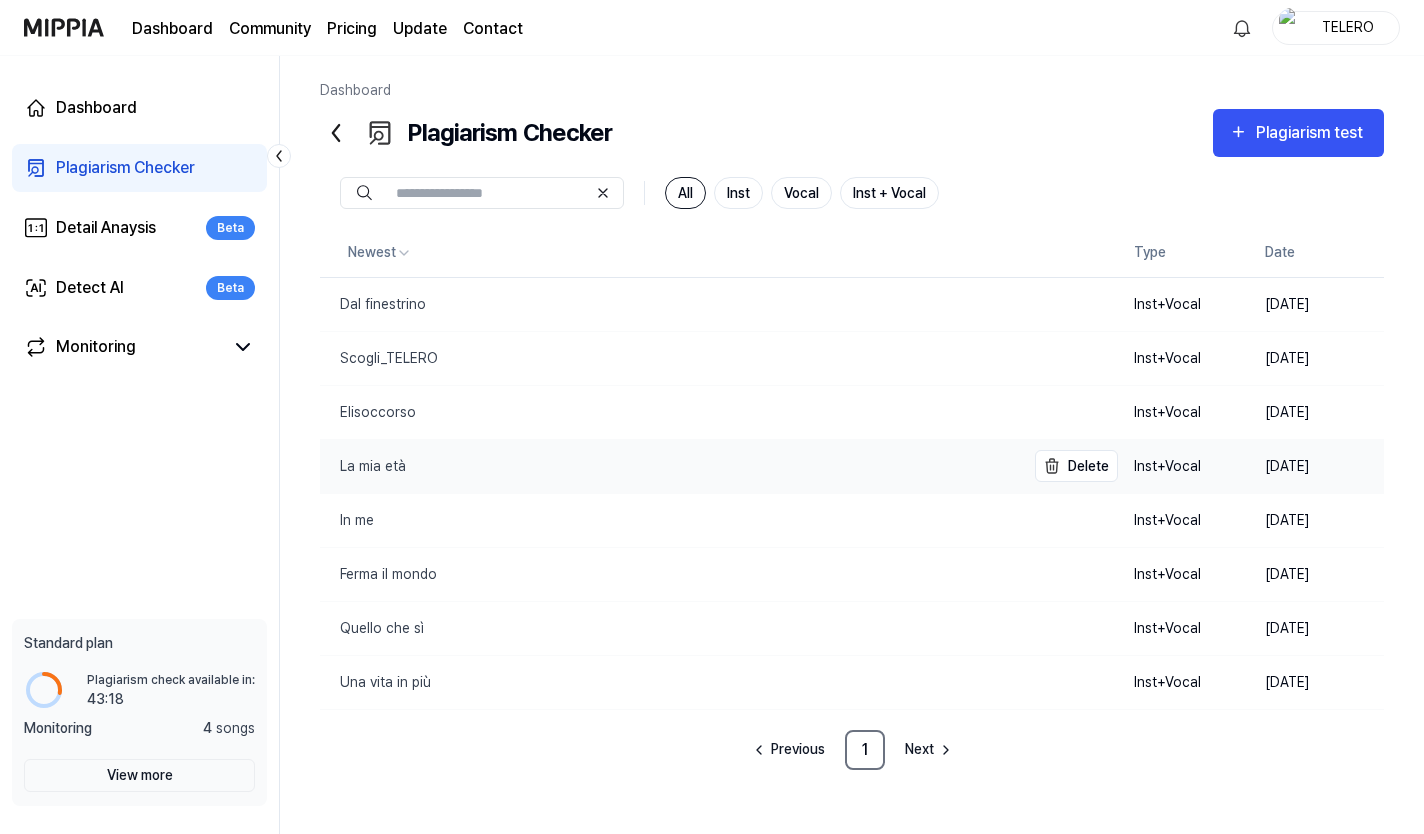 click on "La mia età" at bounding box center (363, 466) 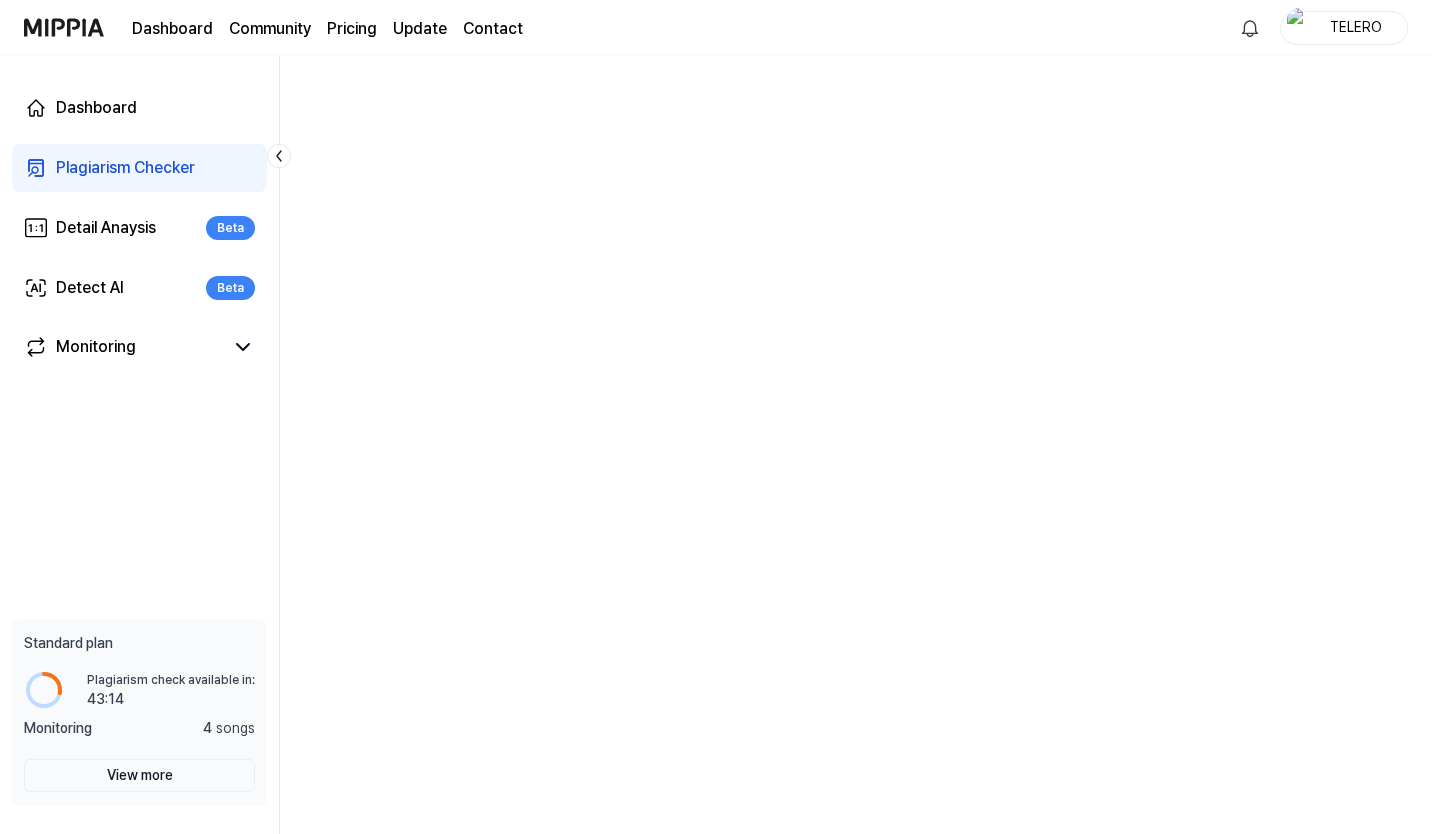 click on "Plagiarism Checker" at bounding box center [125, 168] 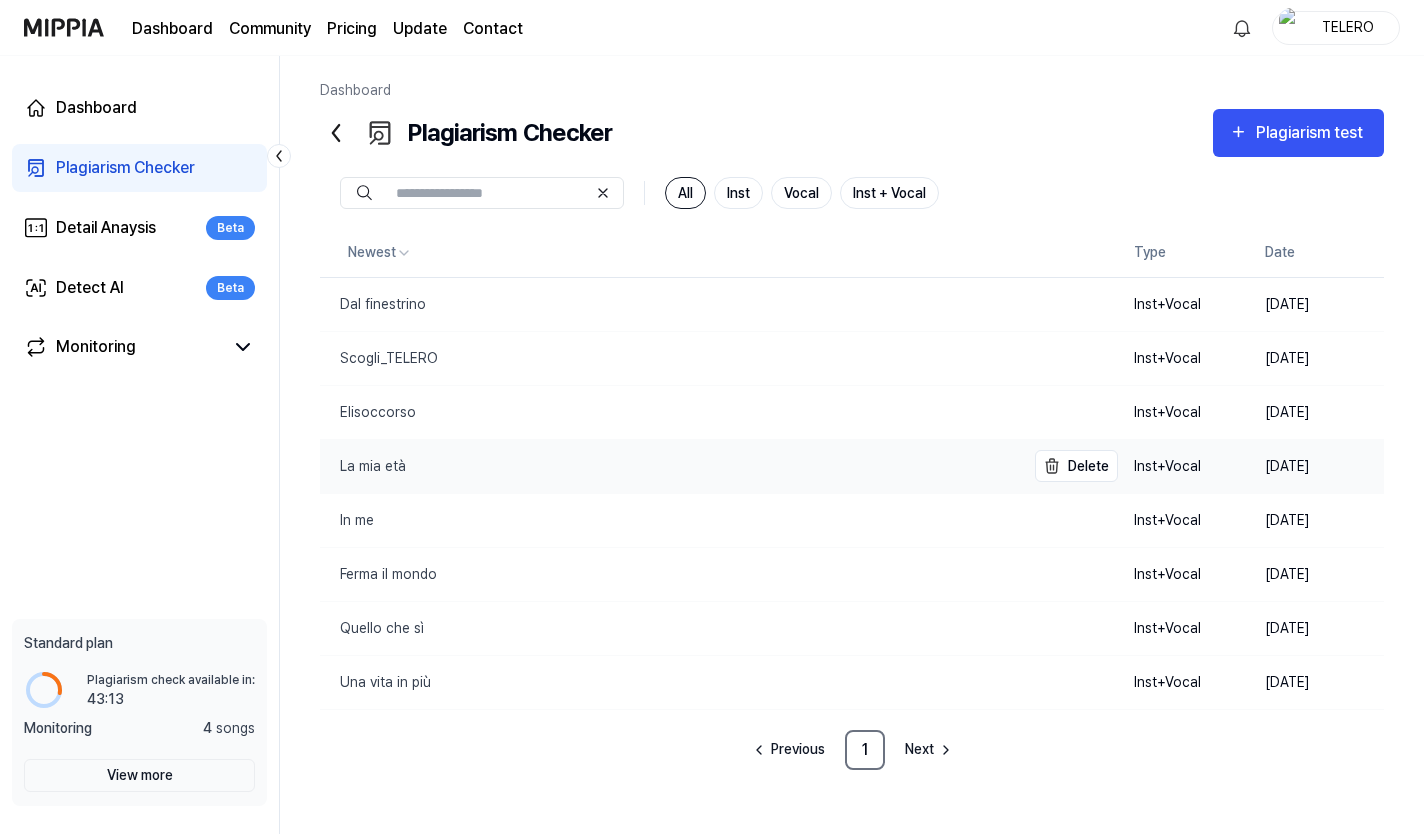 click on "La mia età" at bounding box center [363, 466] 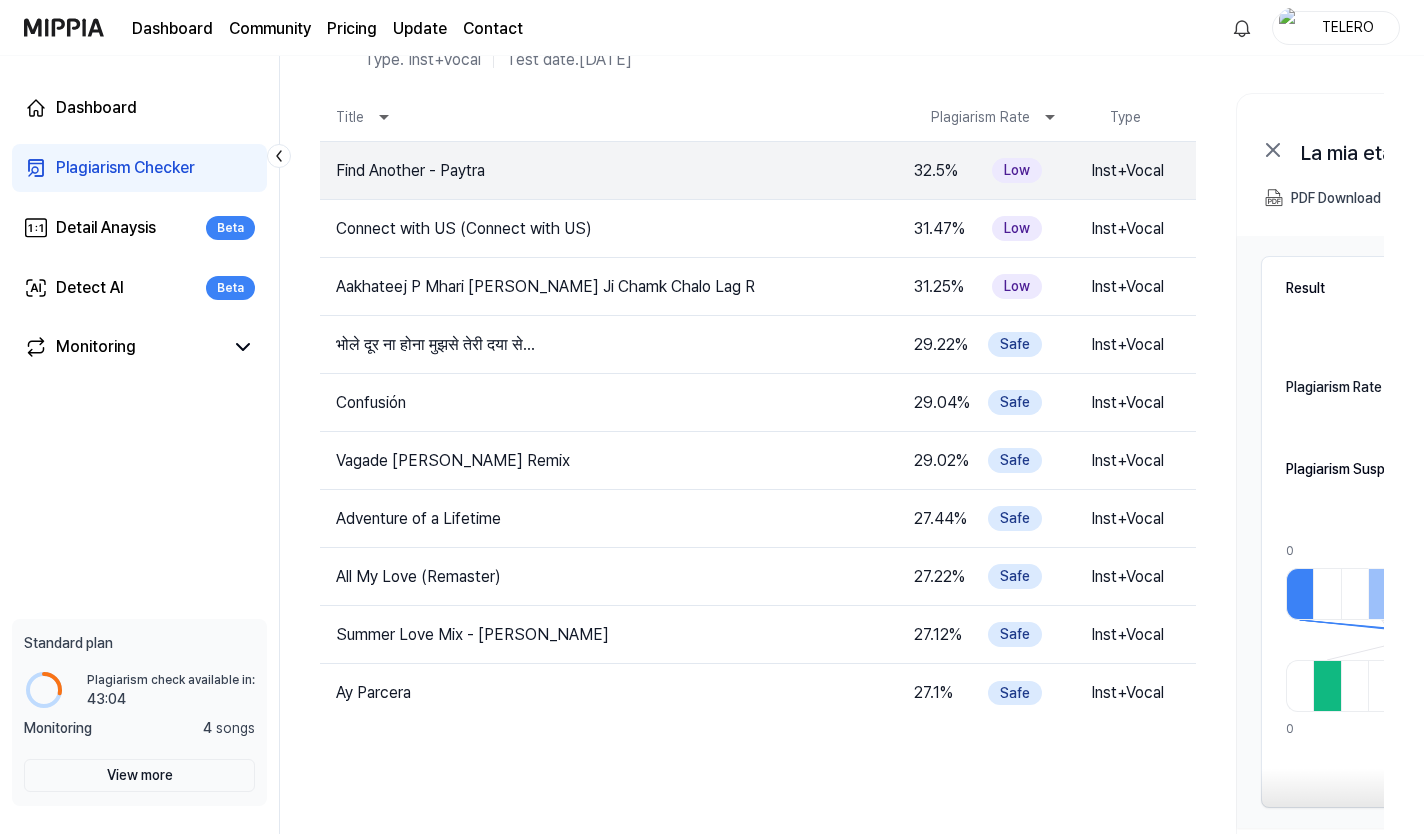 scroll, scrollTop: 0, scrollLeft: 0, axis: both 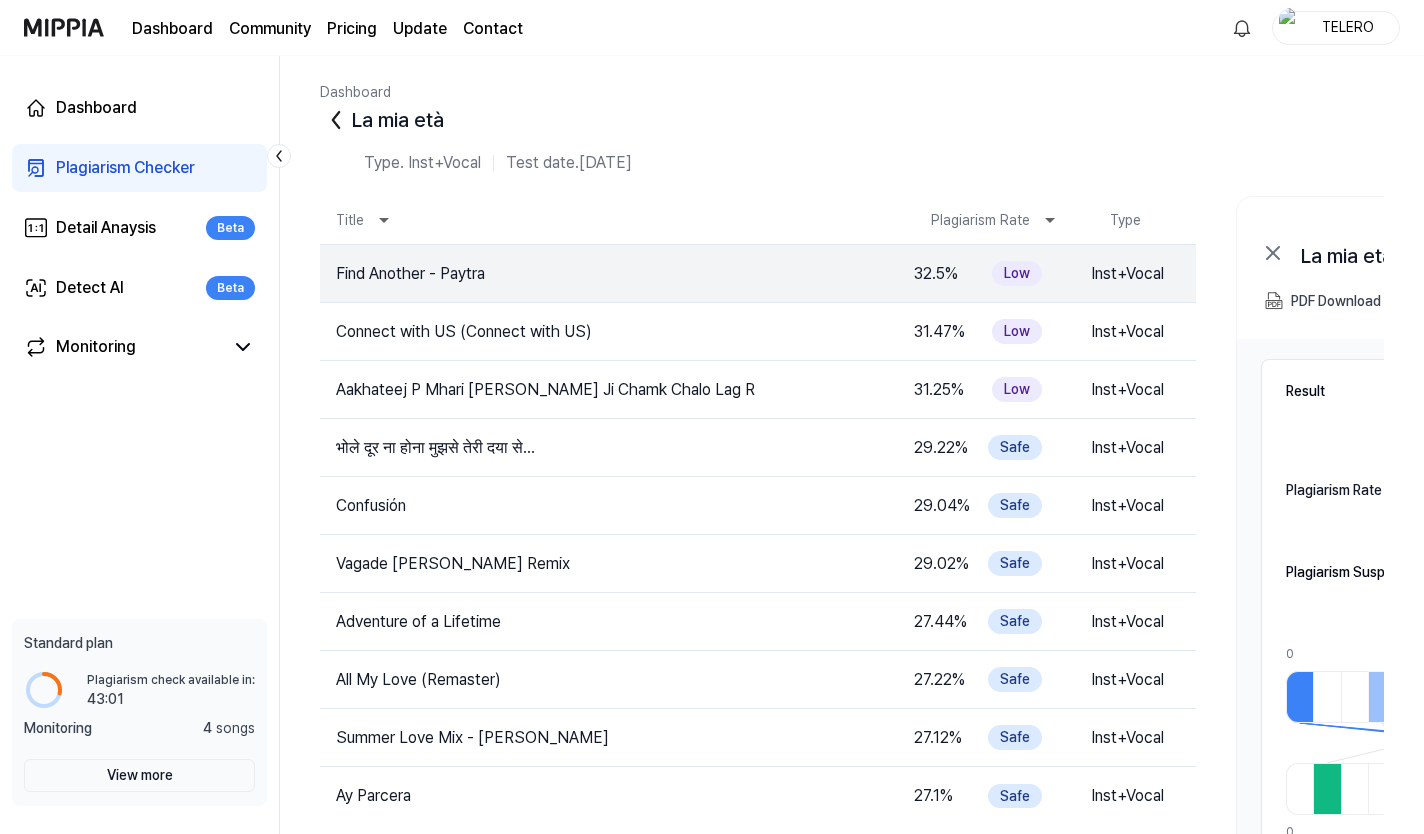 click 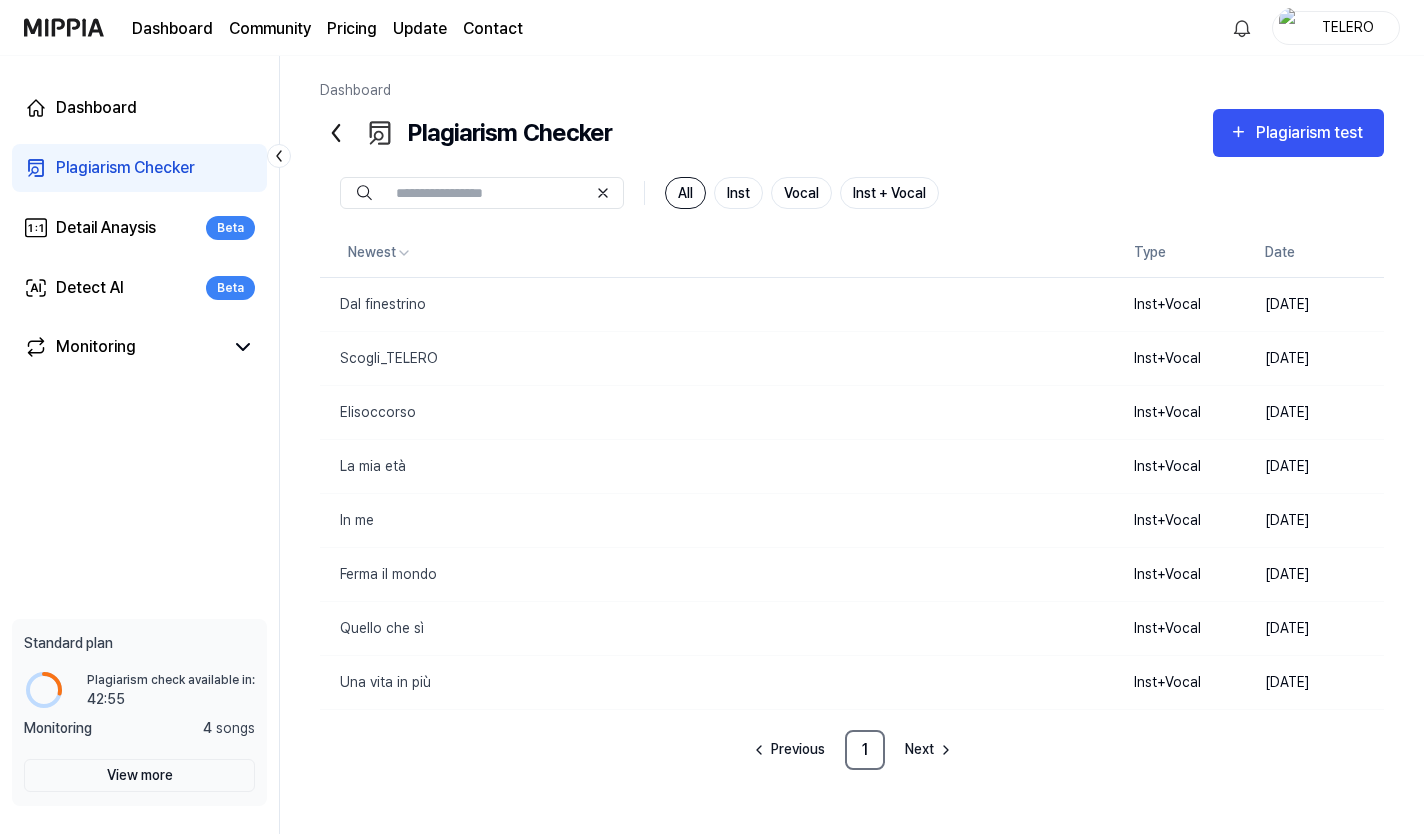 click at bounding box center [64, 27] 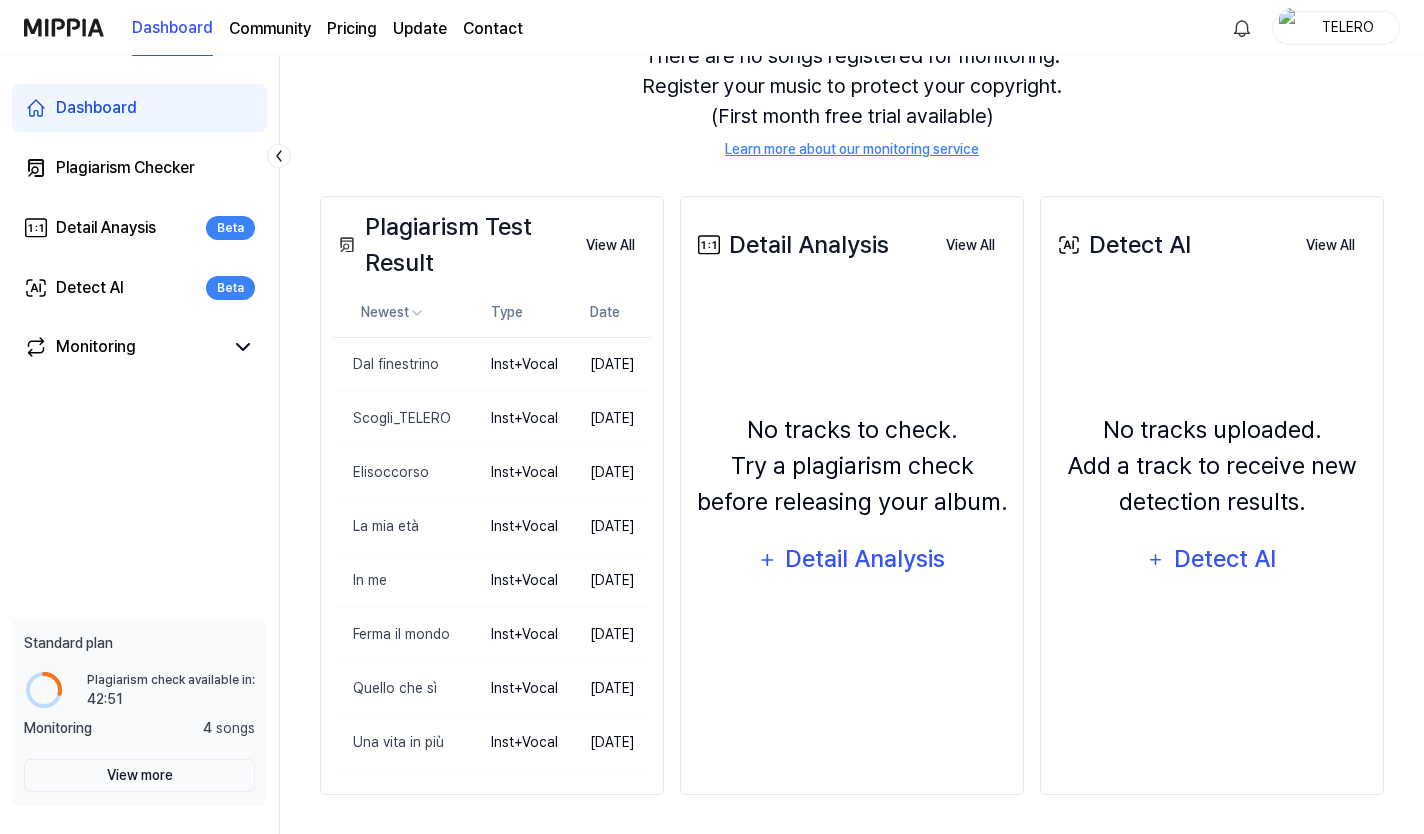 scroll, scrollTop: 0, scrollLeft: 0, axis: both 